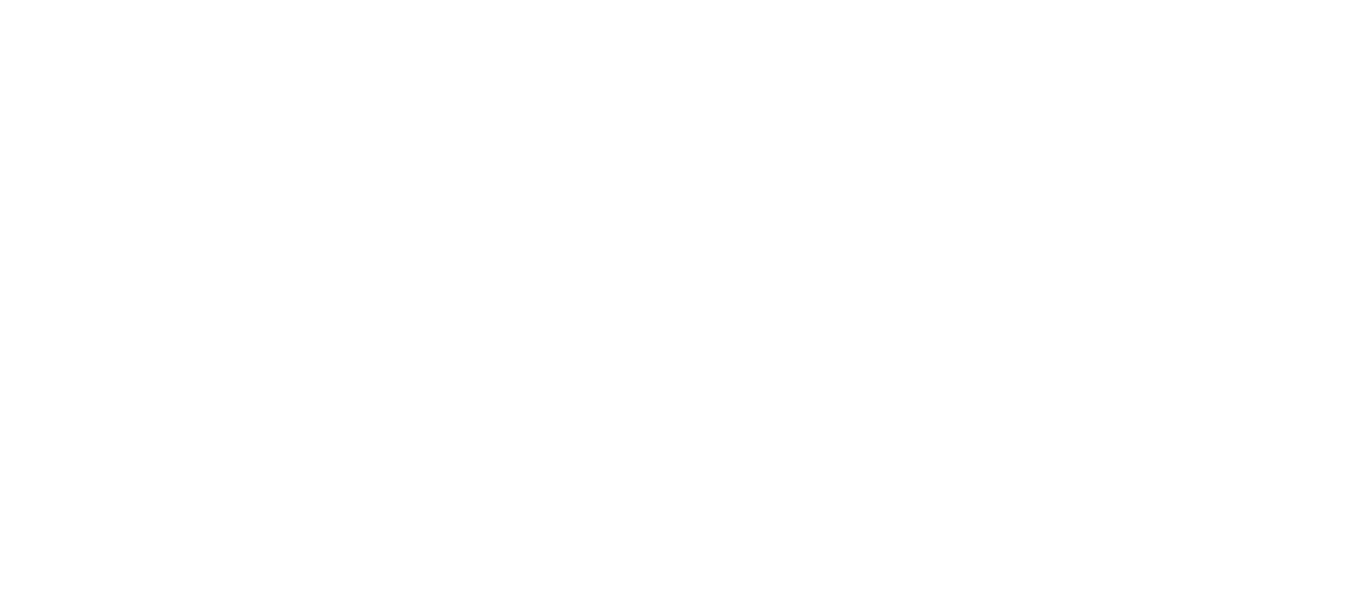 scroll, scrollTop: 0, scrollLeft: 0, axis: both 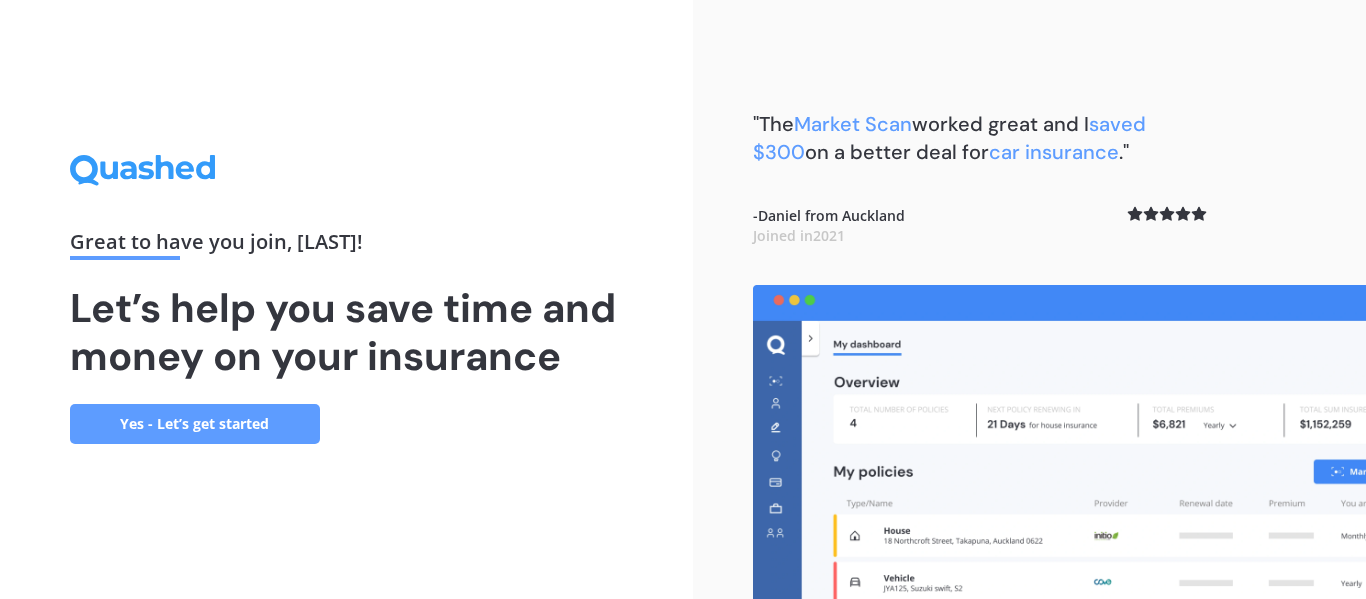 click on "Yes - Let’s get started" at bounding box center (195, 424) 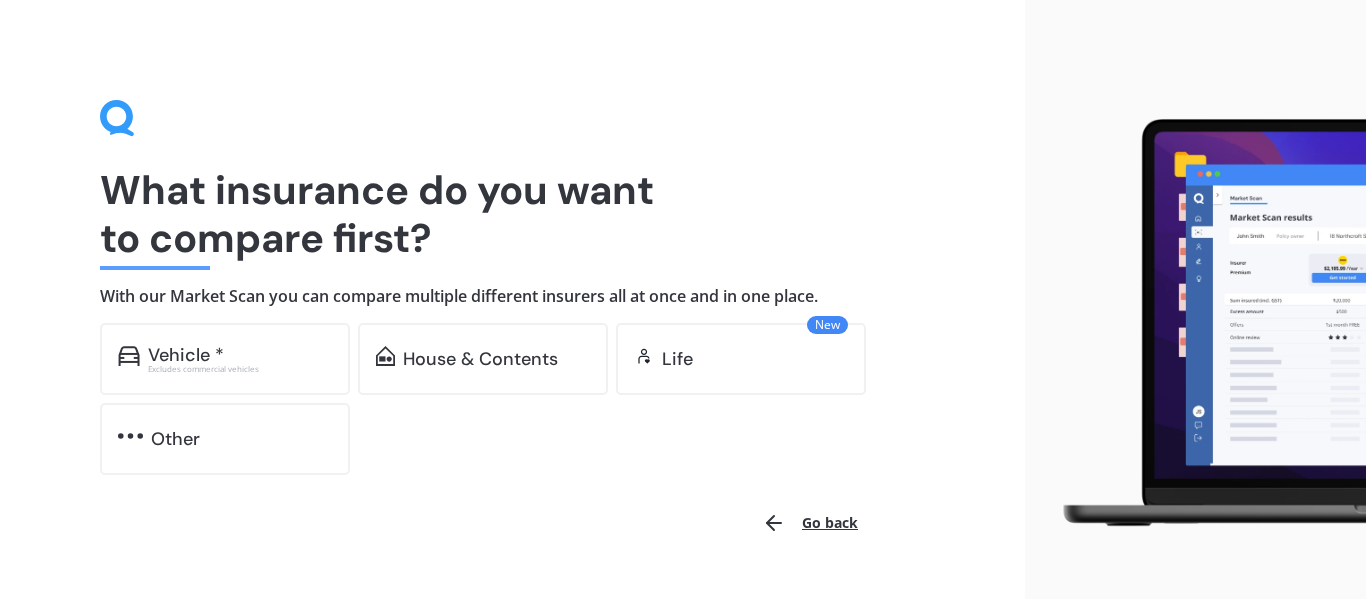 scroll, scrollTop: 48, scrollLeft: 0, axis: vertical 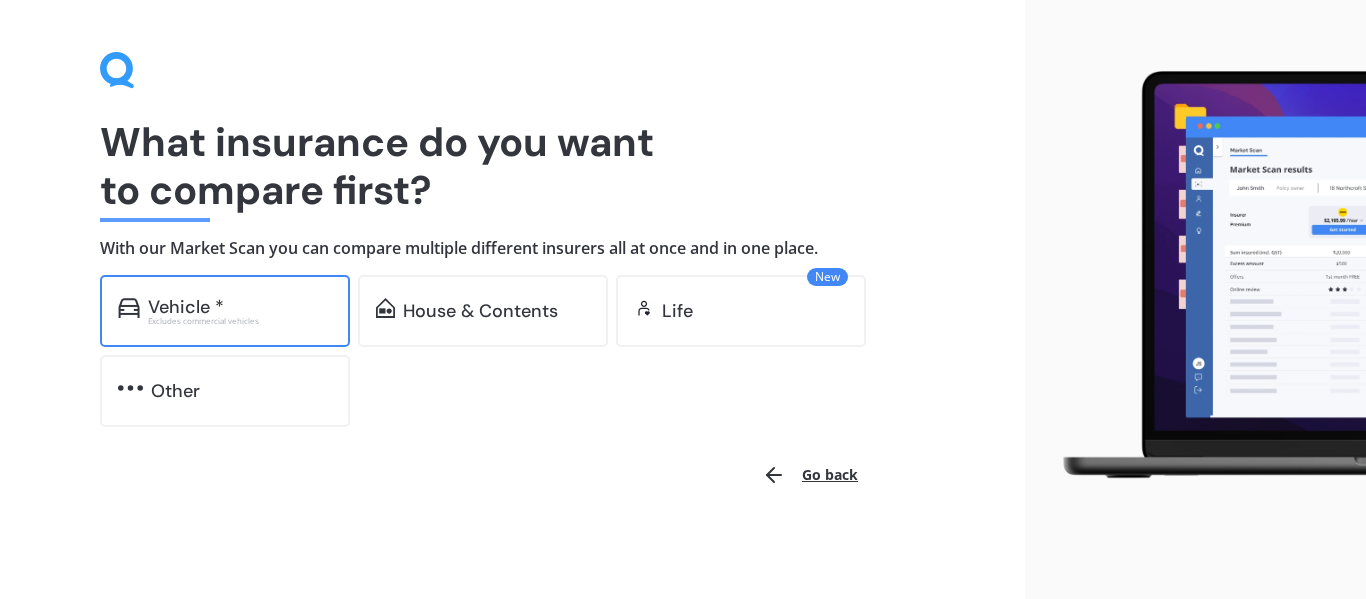 click on "Vehicle *" at bounding box center [240, 307] 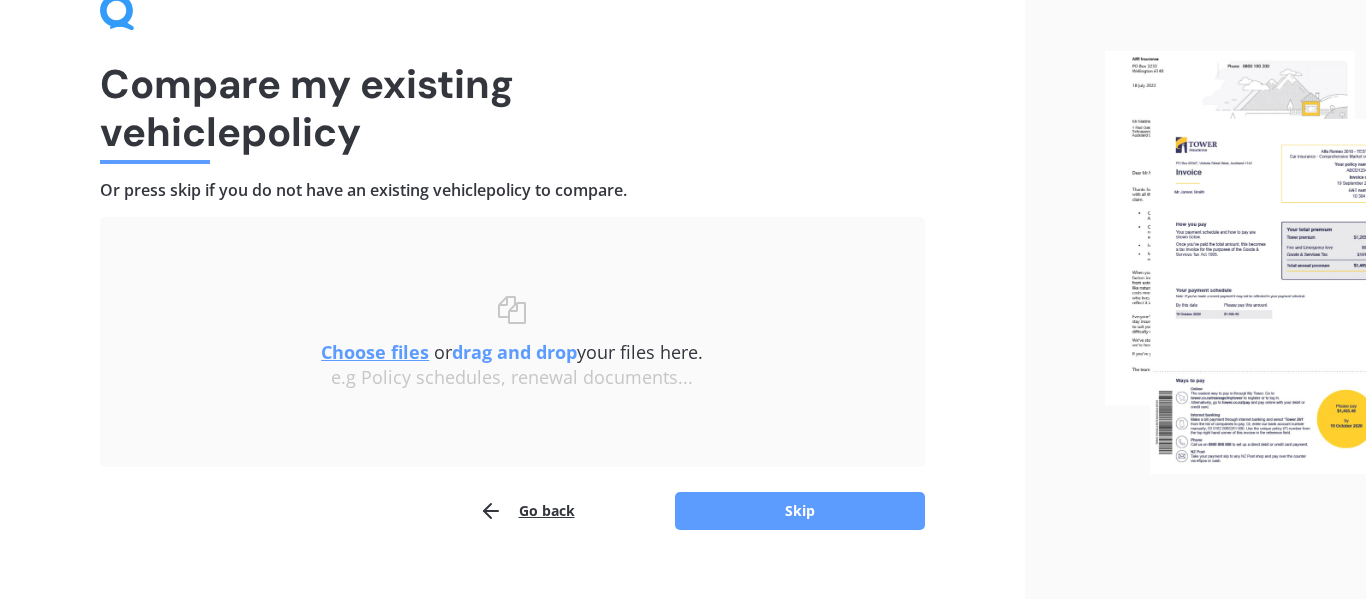scroll, scrollTop: 138, scrollLeft: 0, axis: vertical 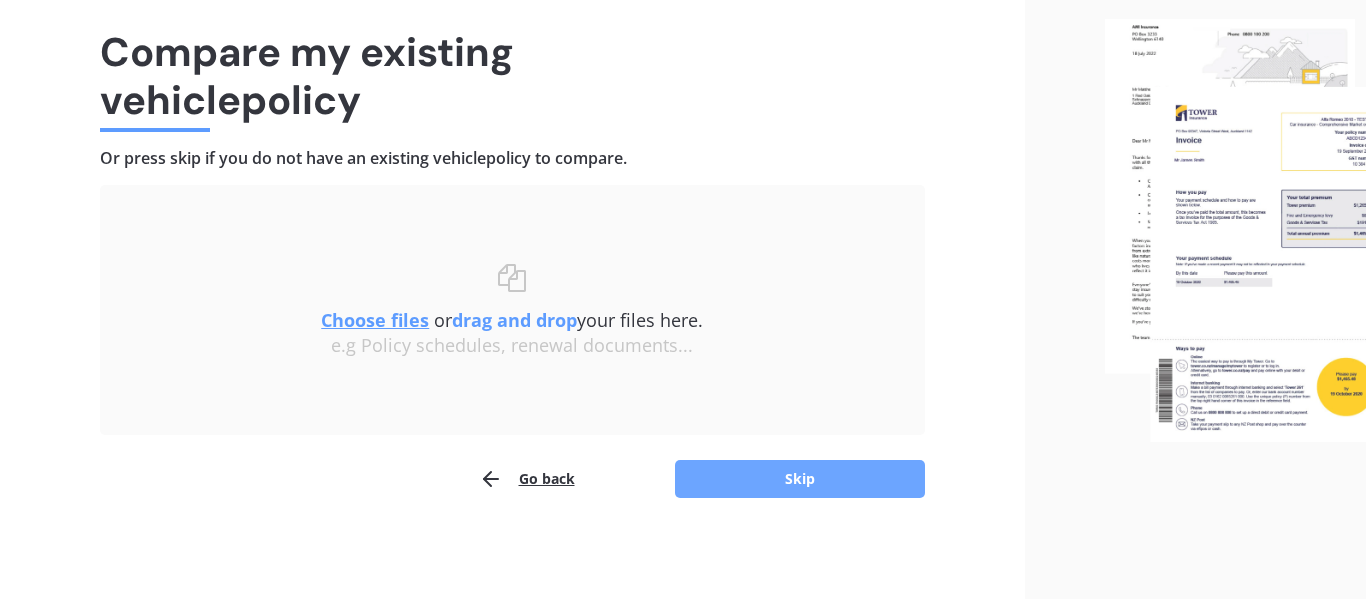 click on "Skip" at bounding box center (800, 479) 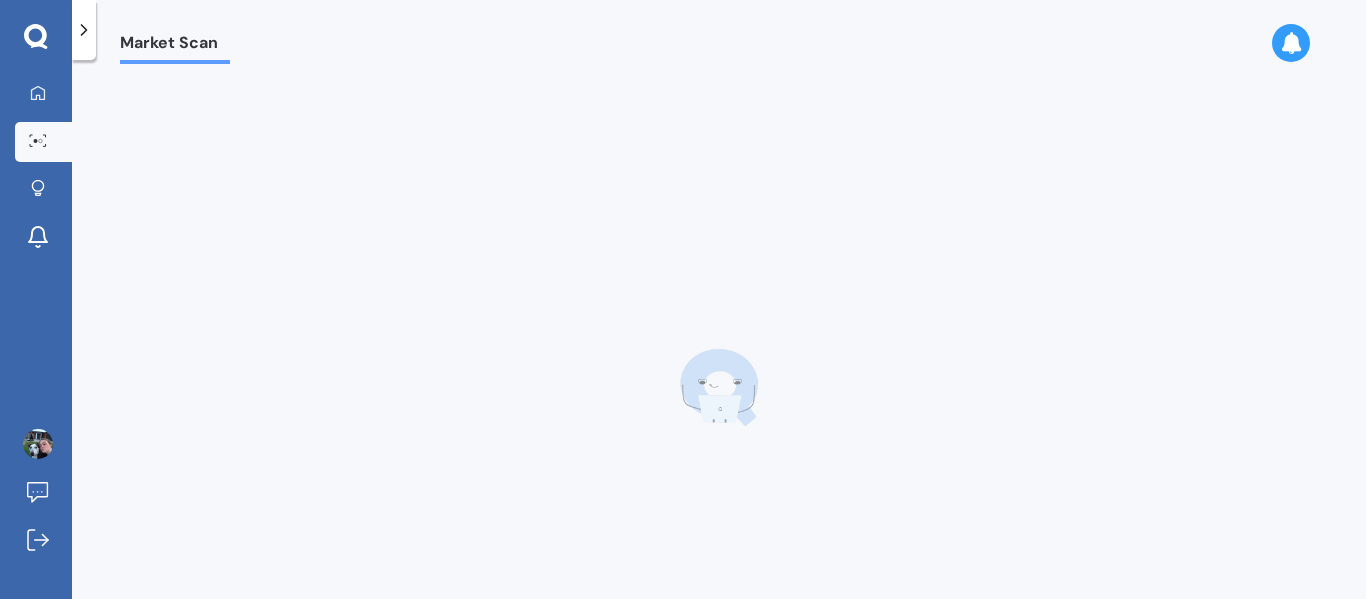 scroll, scrollTop: 0, scrollLeft: 0, axis: both 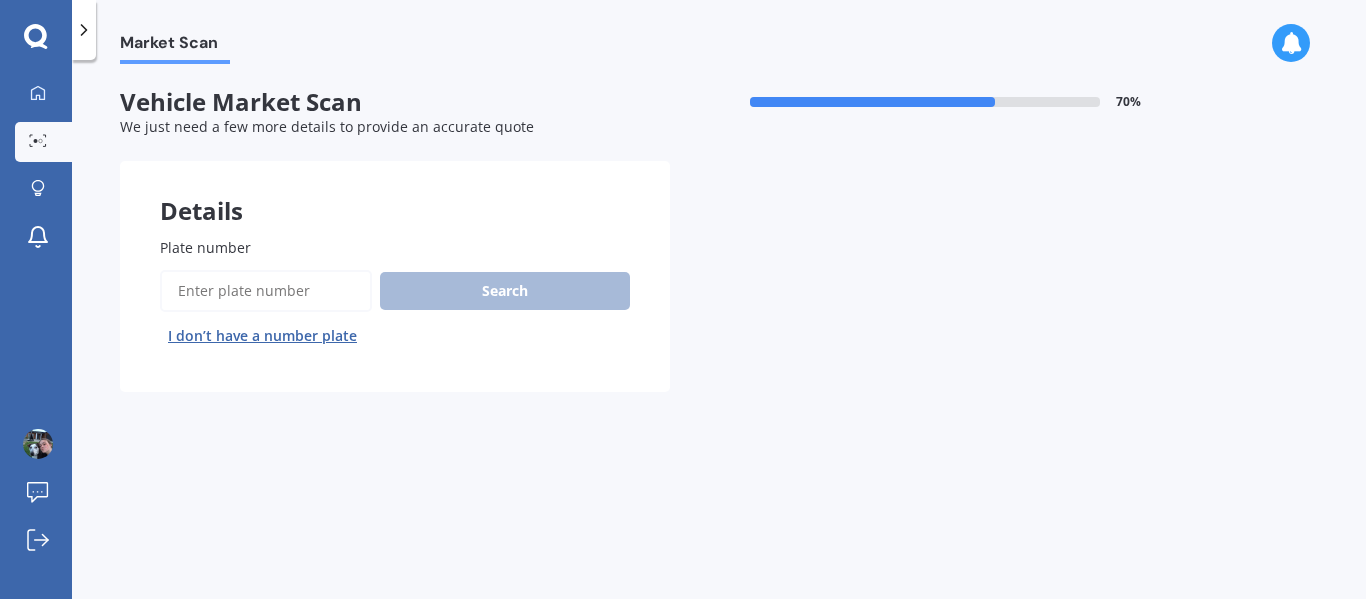 click on "Plate number" at bounding box center (266, 291) 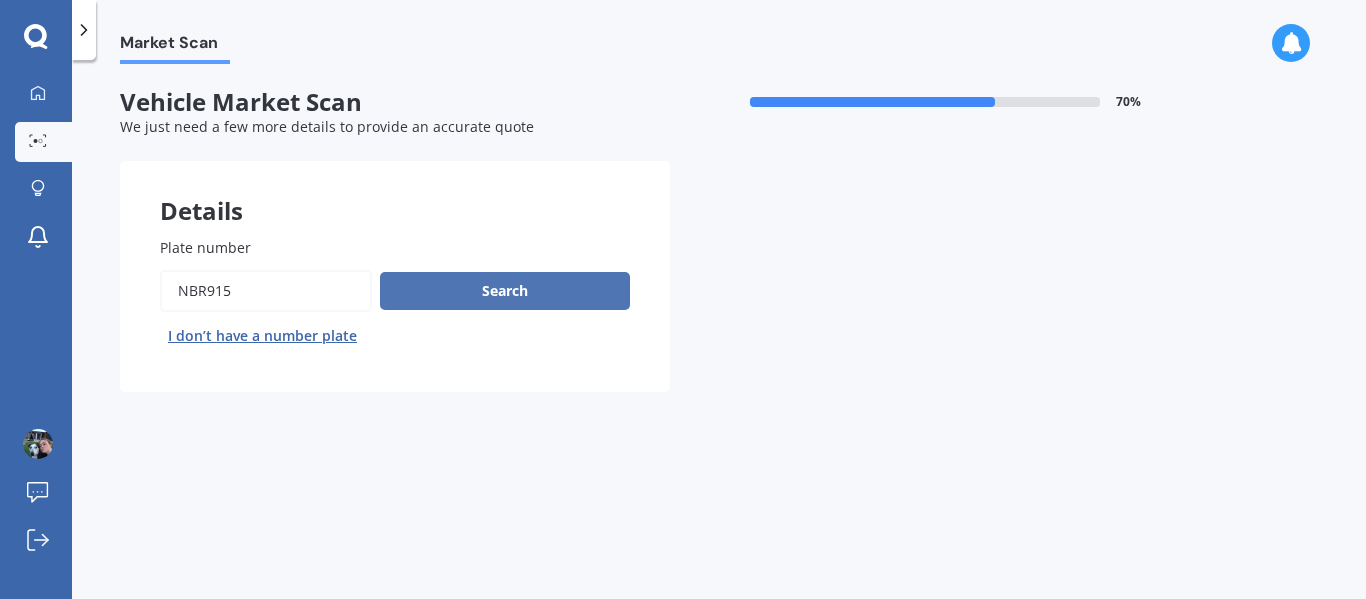 type on "NBR915" 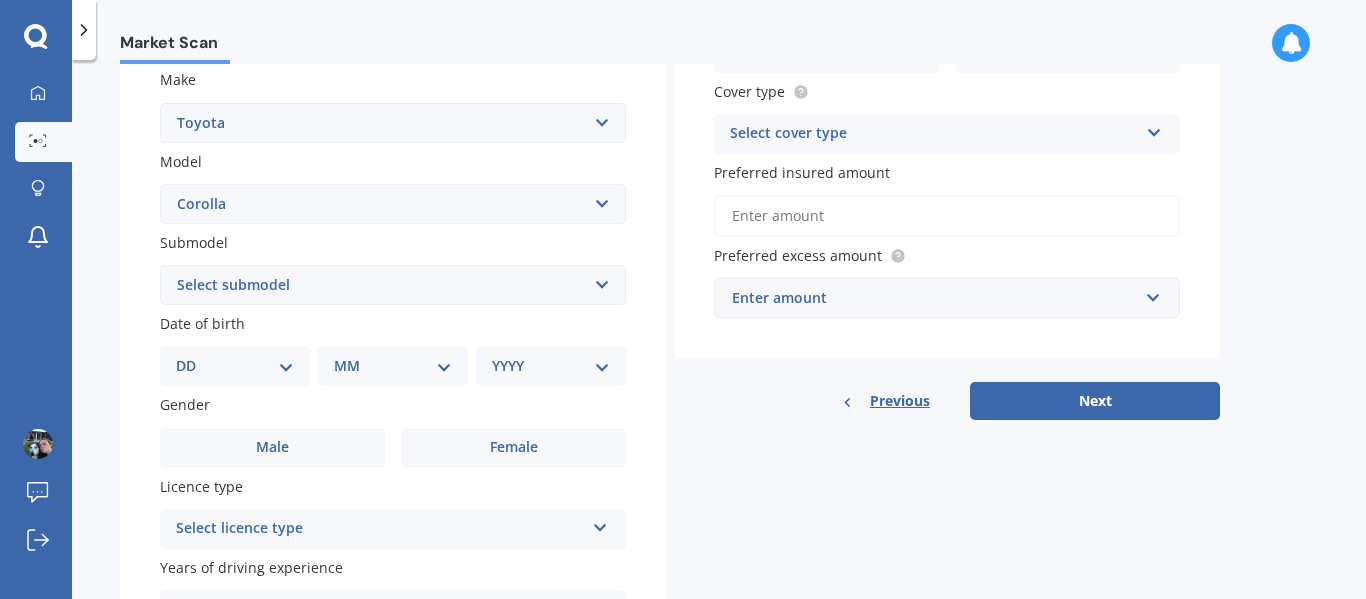 scroll, scrollTop: 381, scrollLeft: 0, axis: vertical 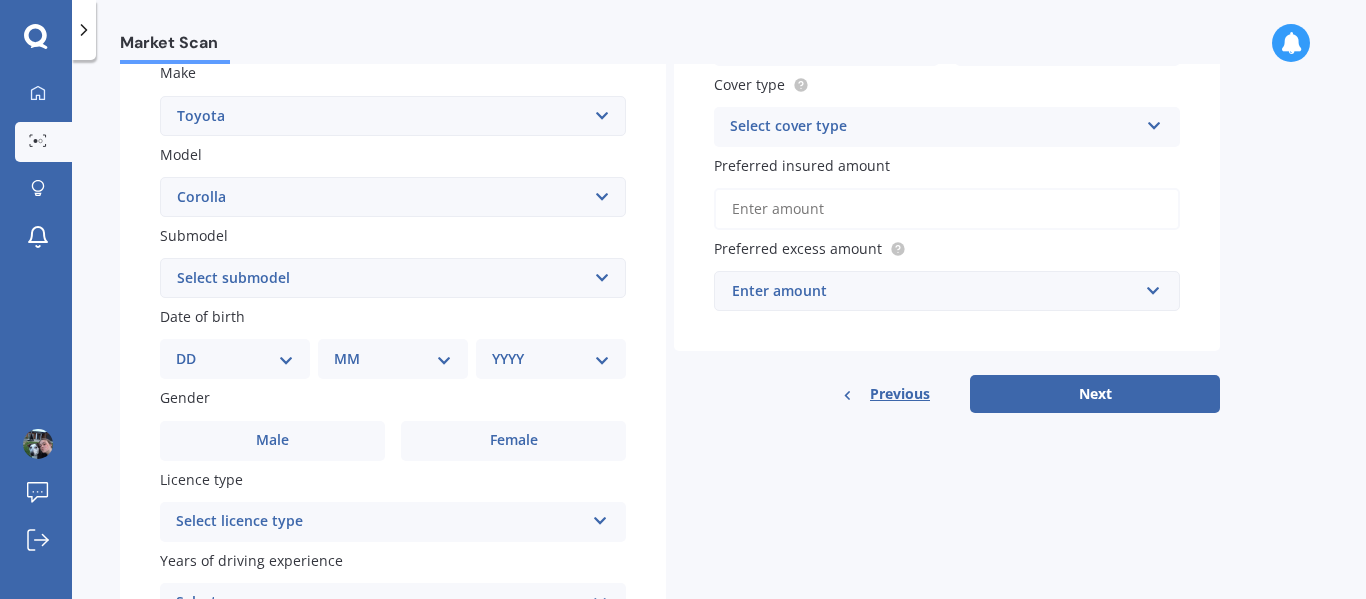 click on "DD 01 02 03 04 05 06 07 08 09 10 11 12 13 14 15 16 17 18 19 20 21 22 23 24 25 26 27 28 29 30 31" at bounding box center [235, 359] 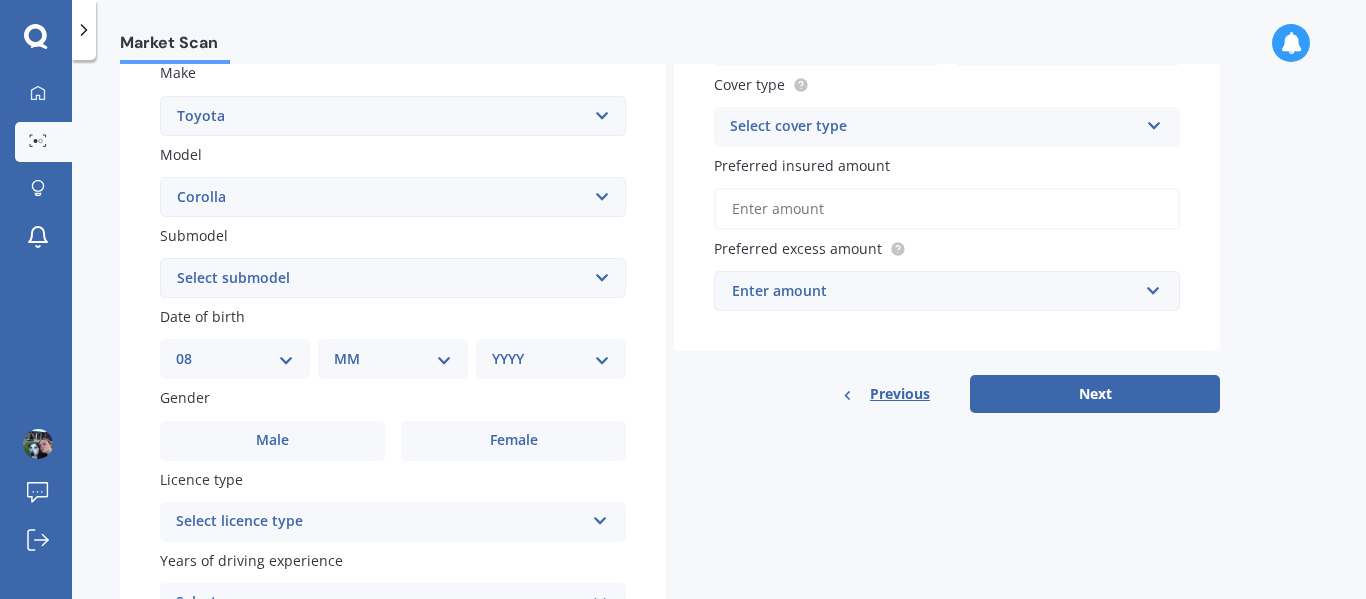 click on "DD 01 02 03 04 05 06 07 08 09 10 11 12 13 14 15 16 17 18 19 20 21 22 23 24 25 26 27 28 29 30 31" at bounding box center (235, 359) 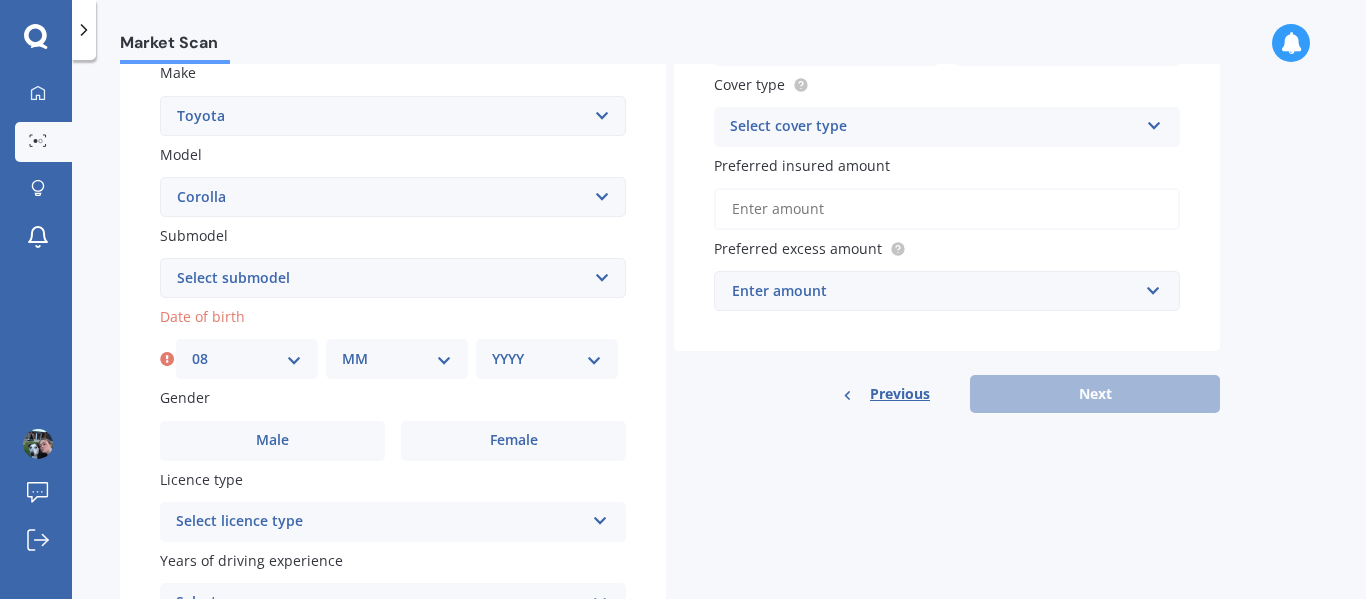 click on "MM 01 02 03 04 05 06 07 08 09 10 11 12" at bounding box center [397, 359] 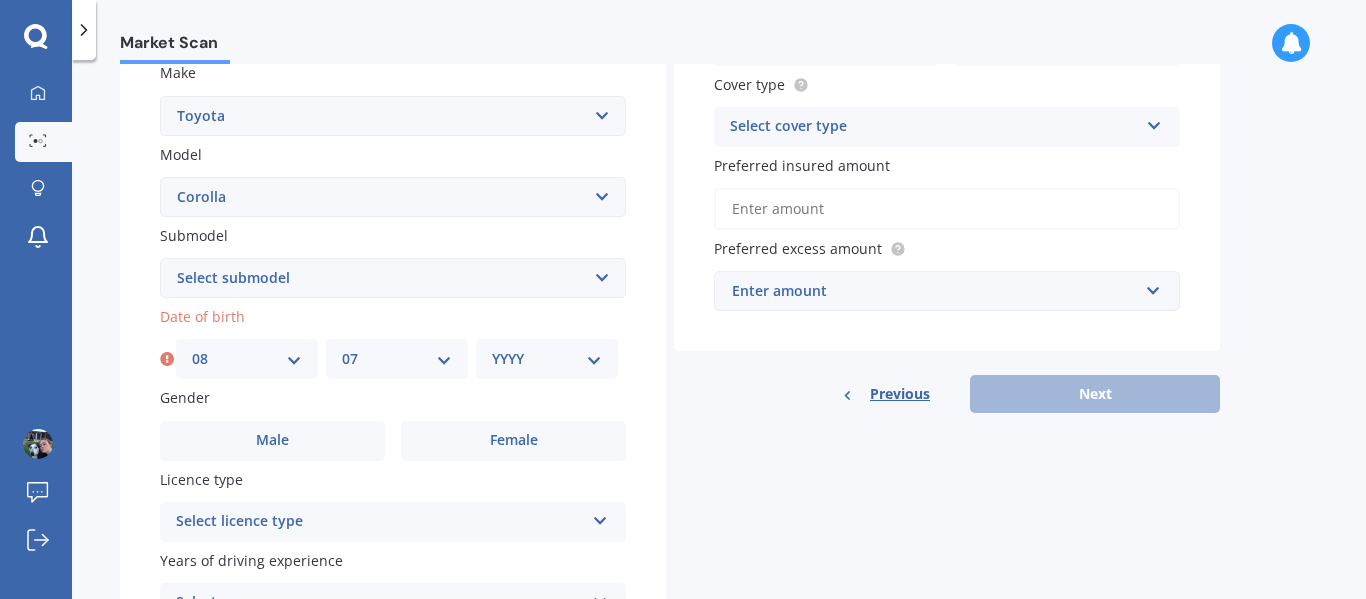 click on "MM 01 02 03 04 05 06 07 08 09 10 11 12" at bounding box center [397, 359] 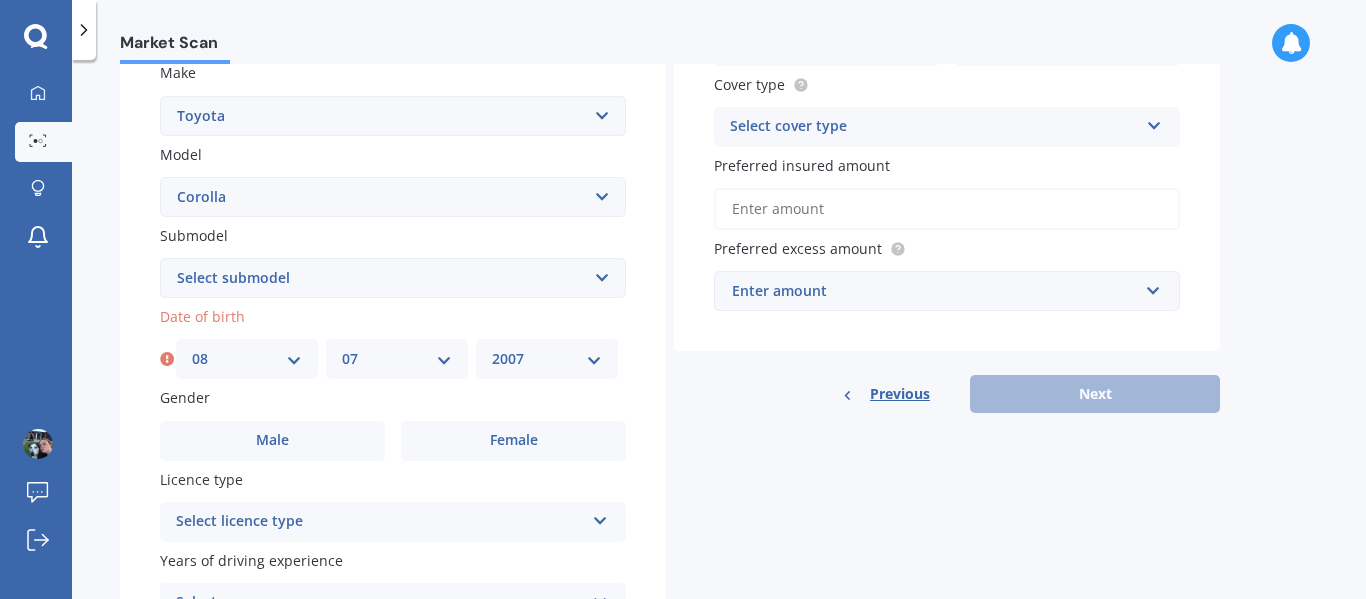 click on "YYYY 2025 2024 2023 2022 2021 2020 2019 2018 2017 2016 2015 2014 2013 2012 2011 2010 2009 2008 2007 2006 2005 2004 2003 2002 2001 2000 1999 1998 1997 1996 1995 1994 1993 1992 1991 1990 1989 1988 1987 1986 1985 1984 1983 1982 1981 1980 1979 1978 1977 1976 1975 1974 1973 1972 1971 1970 1969 1968 1967 1966 1965 1964 1963 1962 1961 1960 1959 1958 1957 1956 1955 1954 1953 1952 1951 1950 1949 1948 1947 1946 1945 1944 1943 1942 1941 1940 1939 1938 1937 1936 1935 1934 1933 1932 1931 1930 1929 1928 1927 1926" at bounding box center (547, 359) 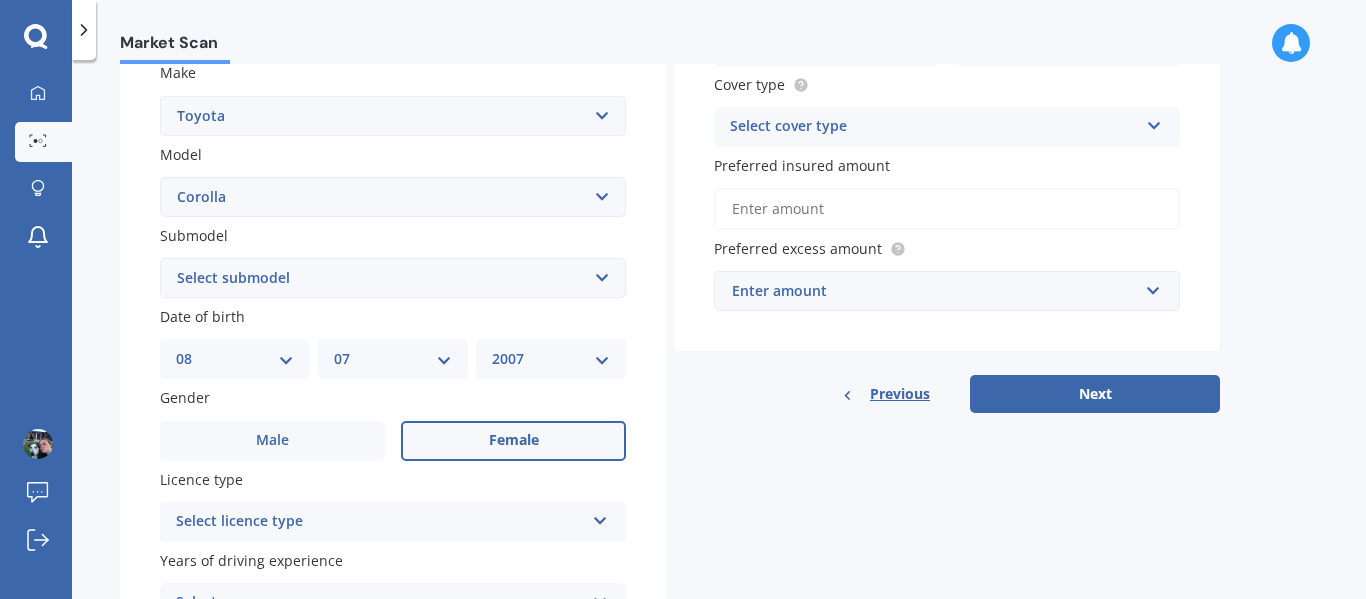 click on "Female" at bounding box center (513, 441) 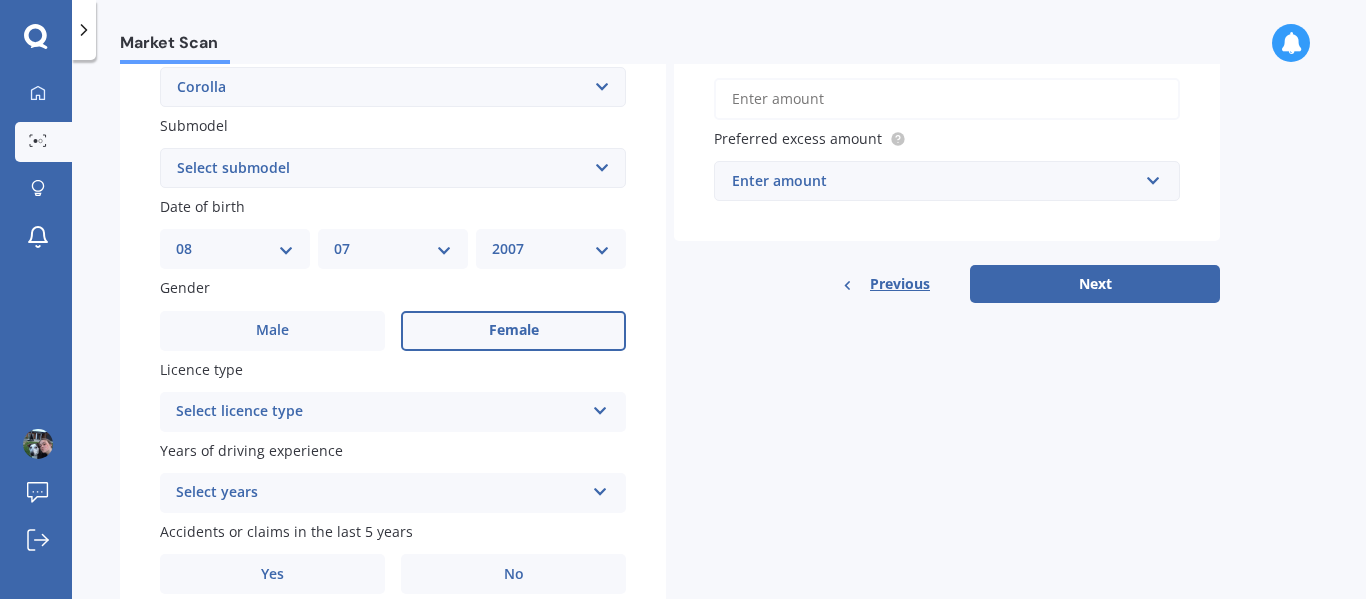 scroll, scrollTop: 492, scrollLeft: 0, axis: vertical 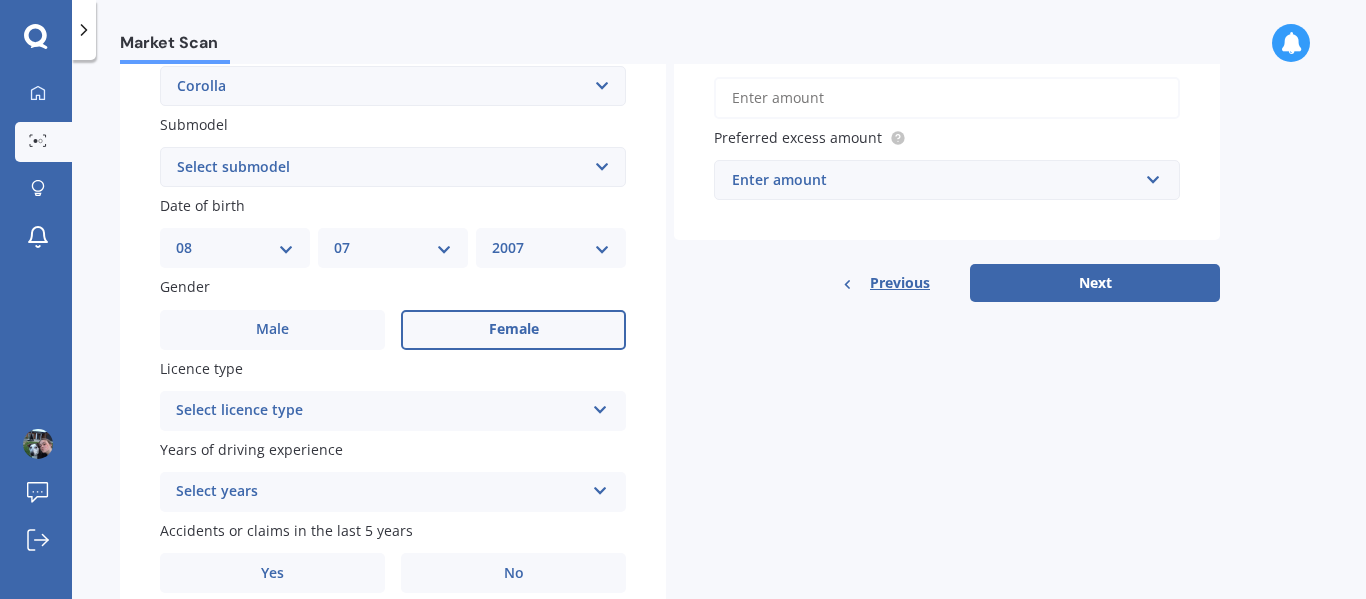 click on "Select licence type" at bounding box center [380, 411] 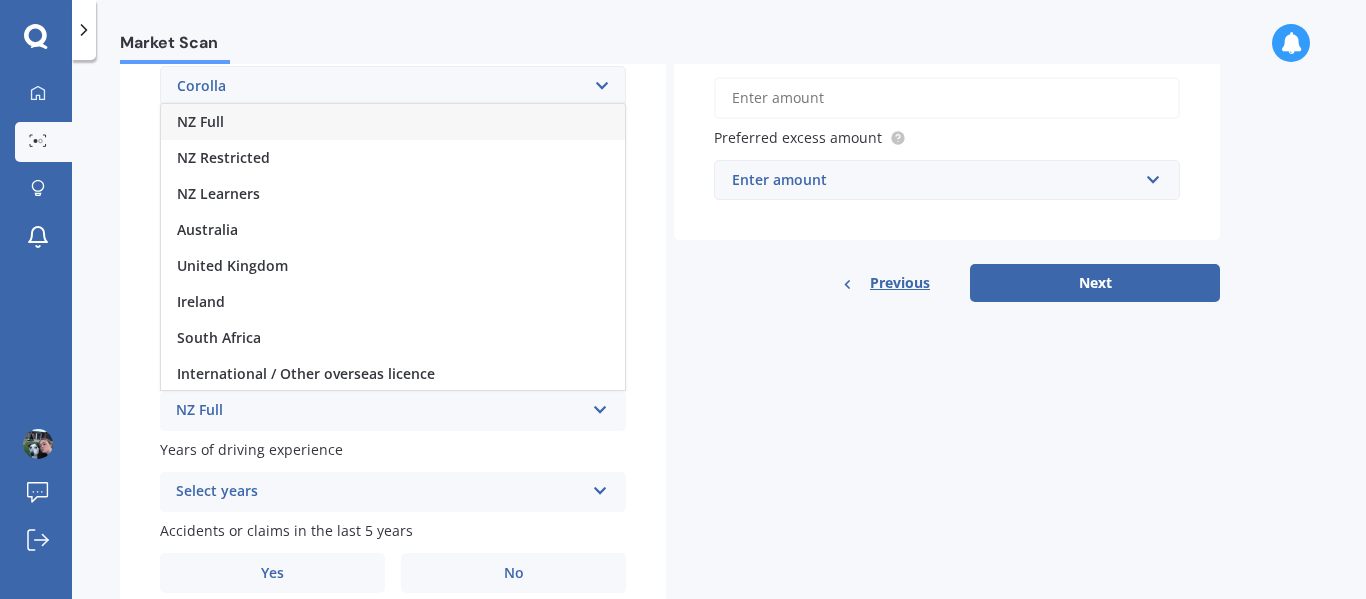 click on "NZ Full" at bounding box center (393, 122) 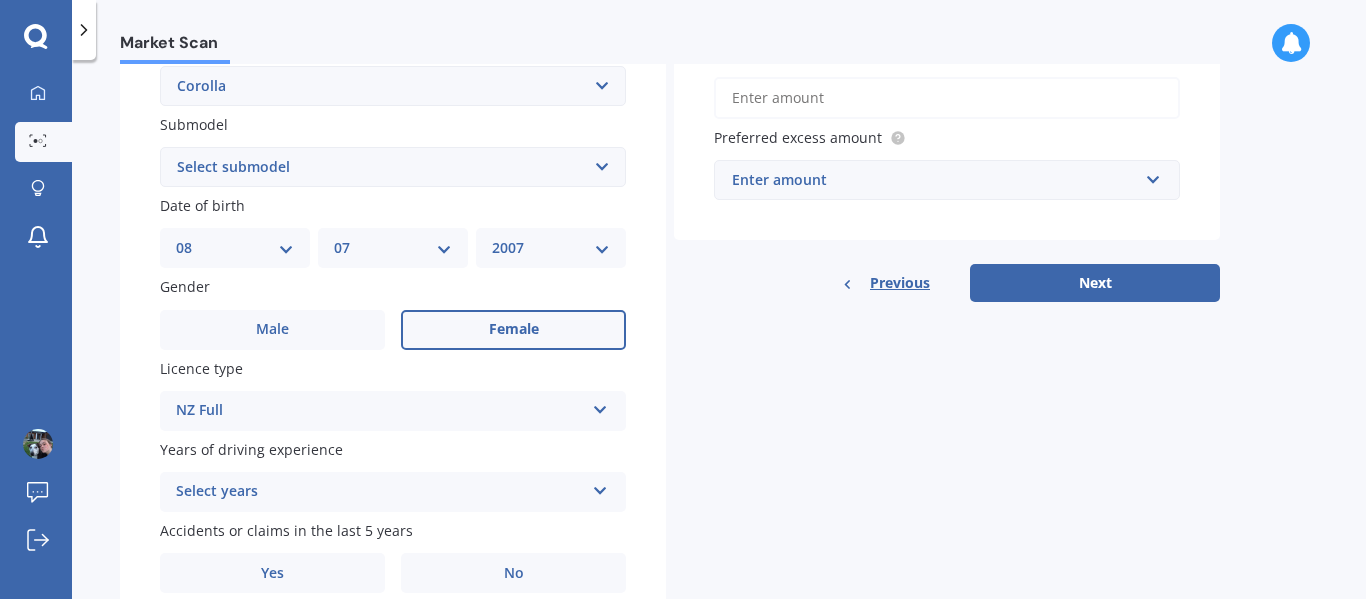 click on "Select years" at bounding box center (380, 492) 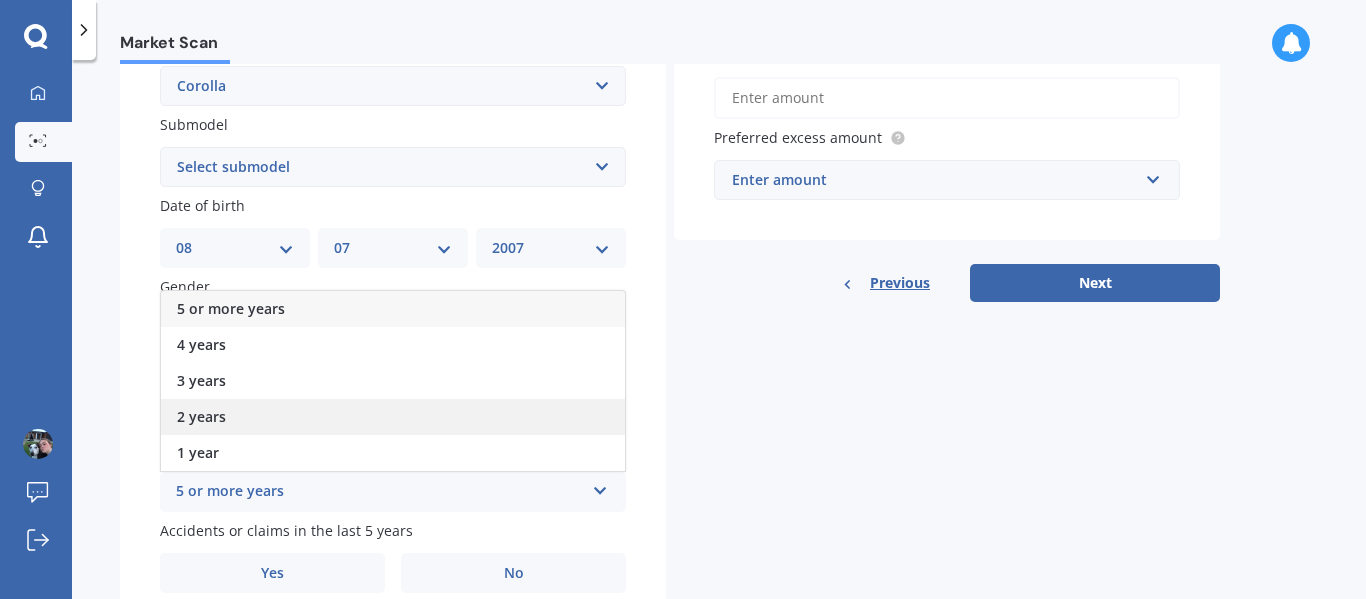 click on "2 years" at bounding box center [393, 417] 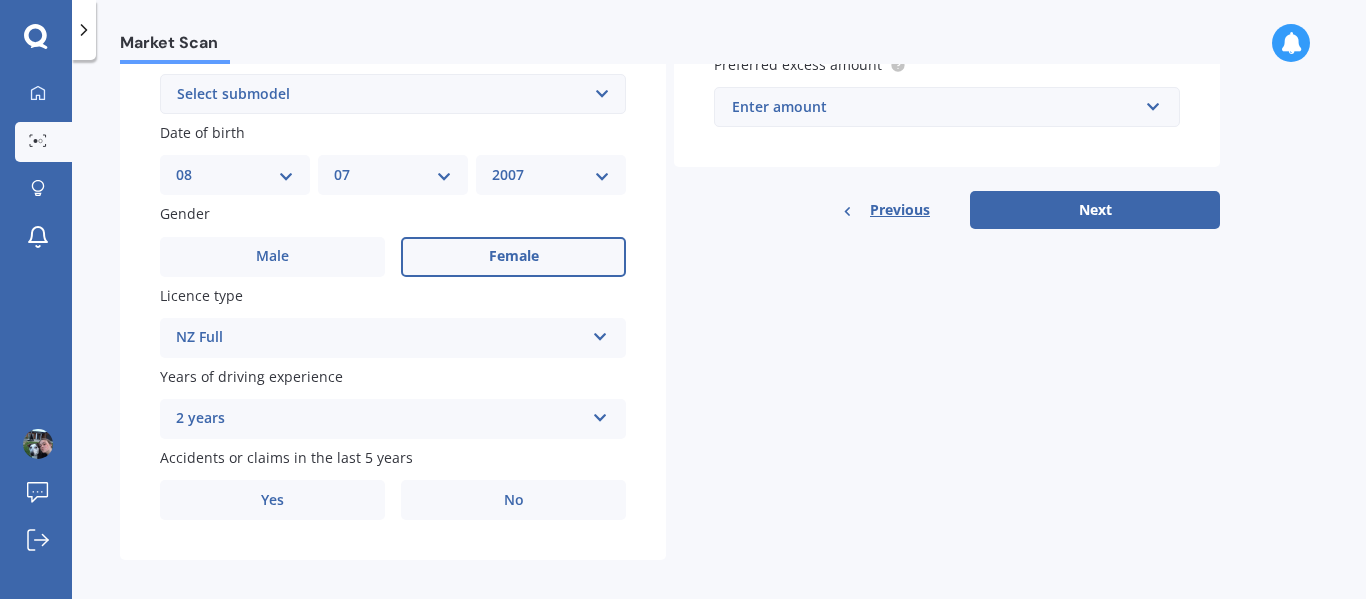 scroll, scrollTop: 578, scrollLeft: 0, axis: vertical 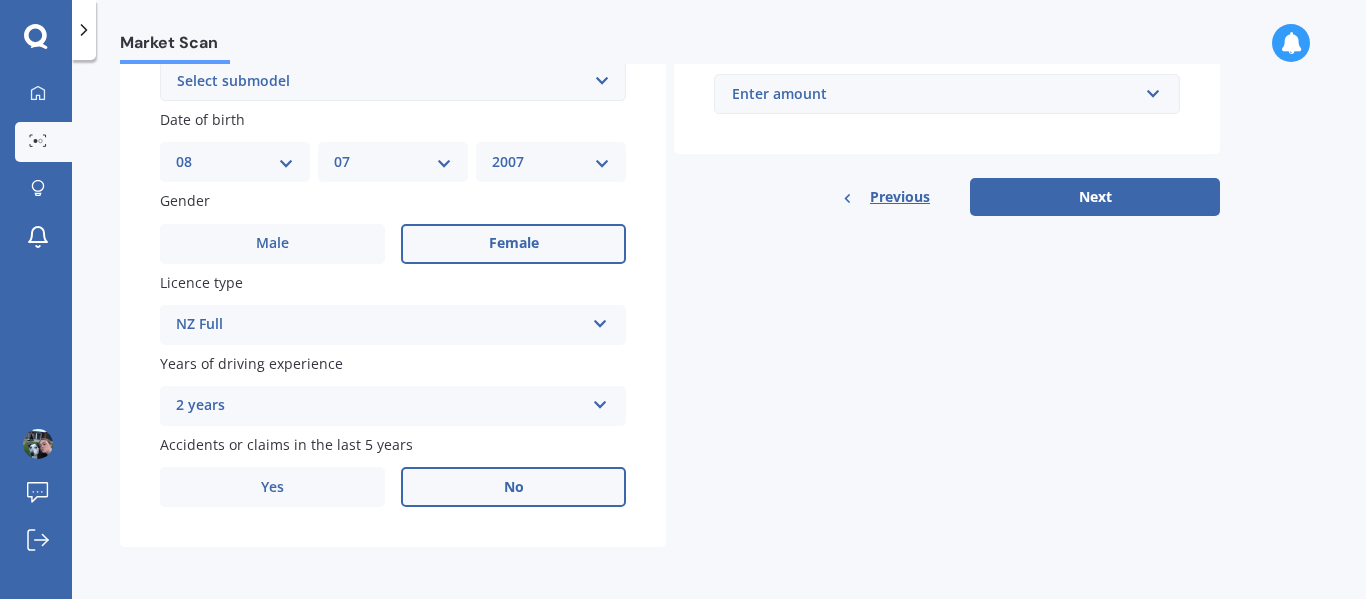click on "No" at bounding box center (513, 244) 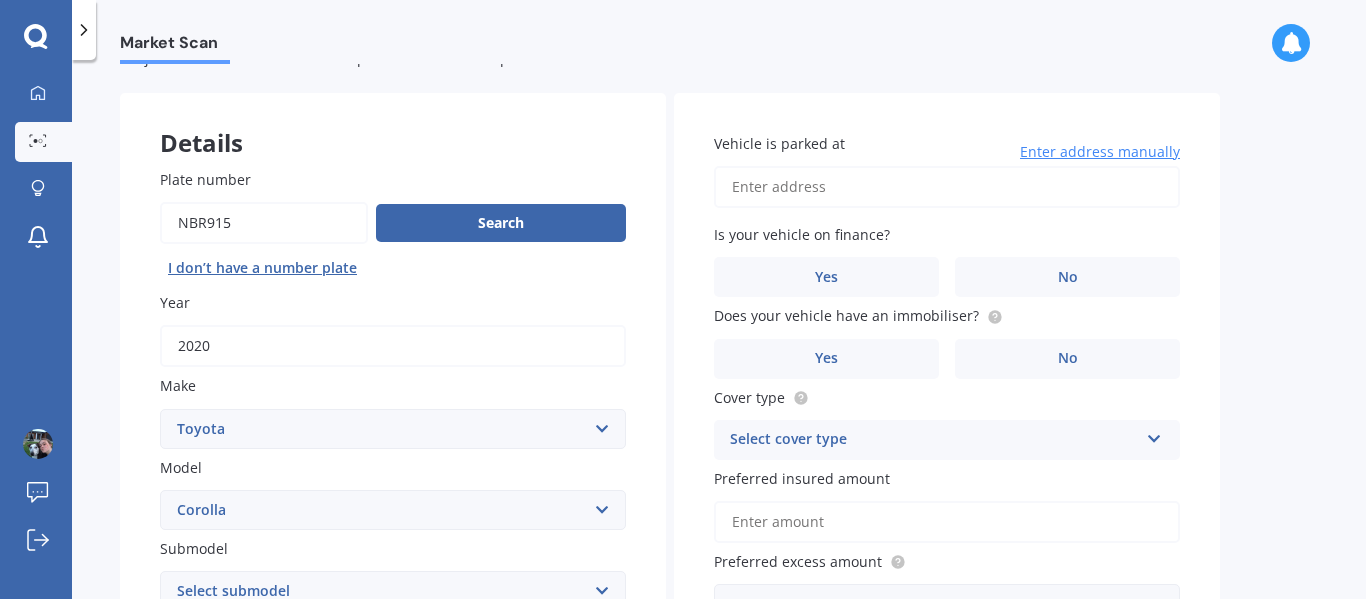 scroll, scrollTop: 47, scrollLeft: 0, axis: vertical 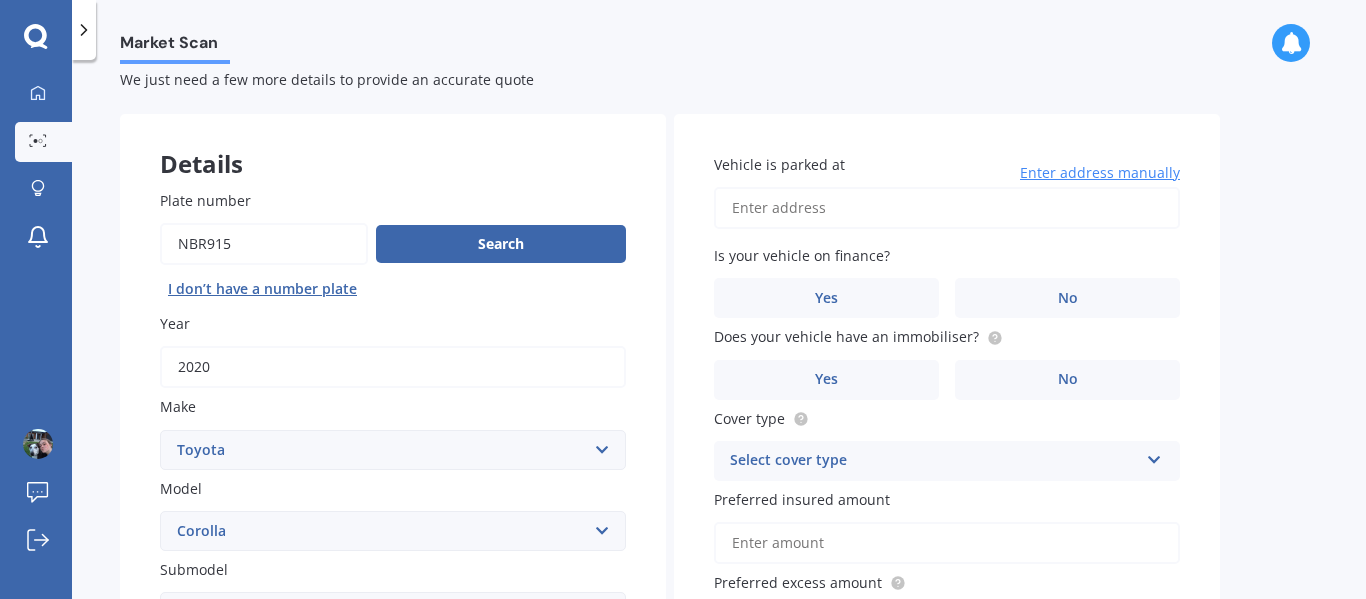 click on "Vehicle is parked at" at bounding box center [947, 208] 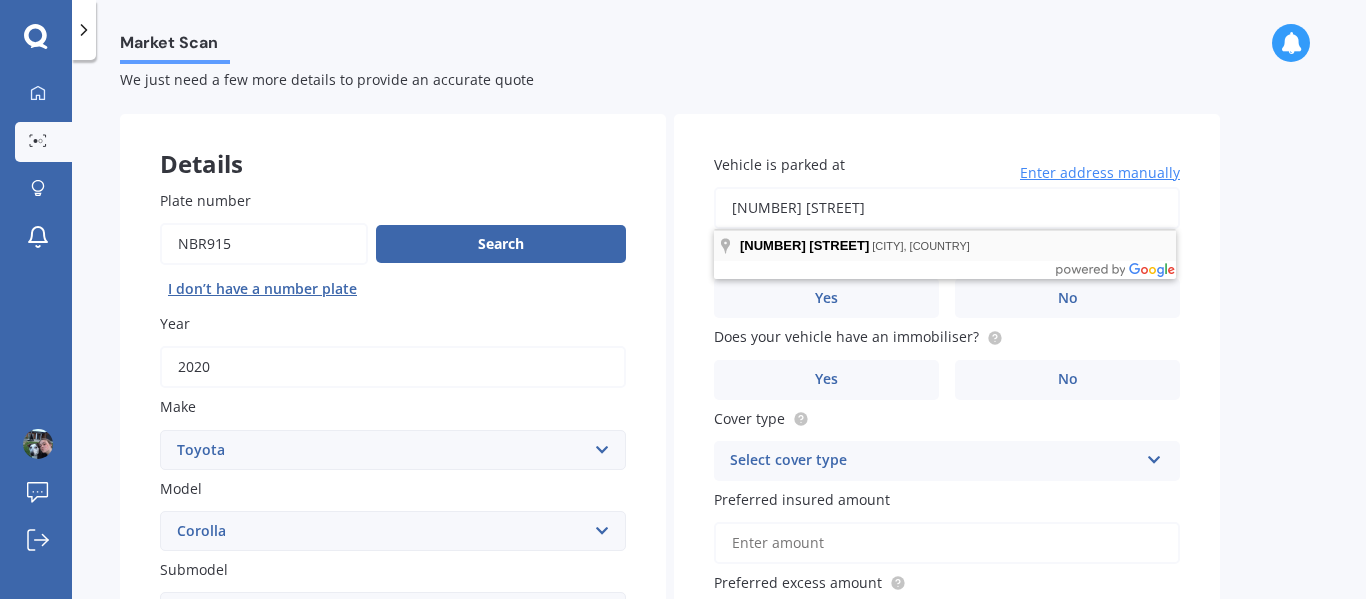 type on "[NUMBER] [STREET]" 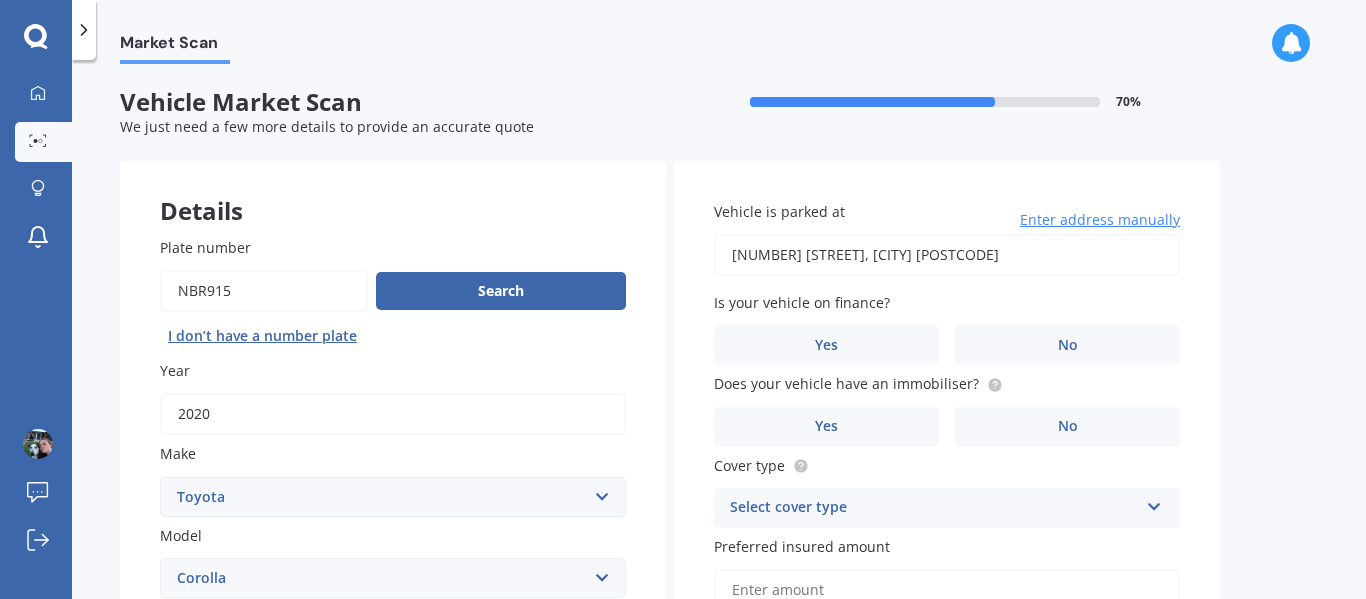 scroll, scrollTop: 578, scrollLeft: 0, axis: vertical 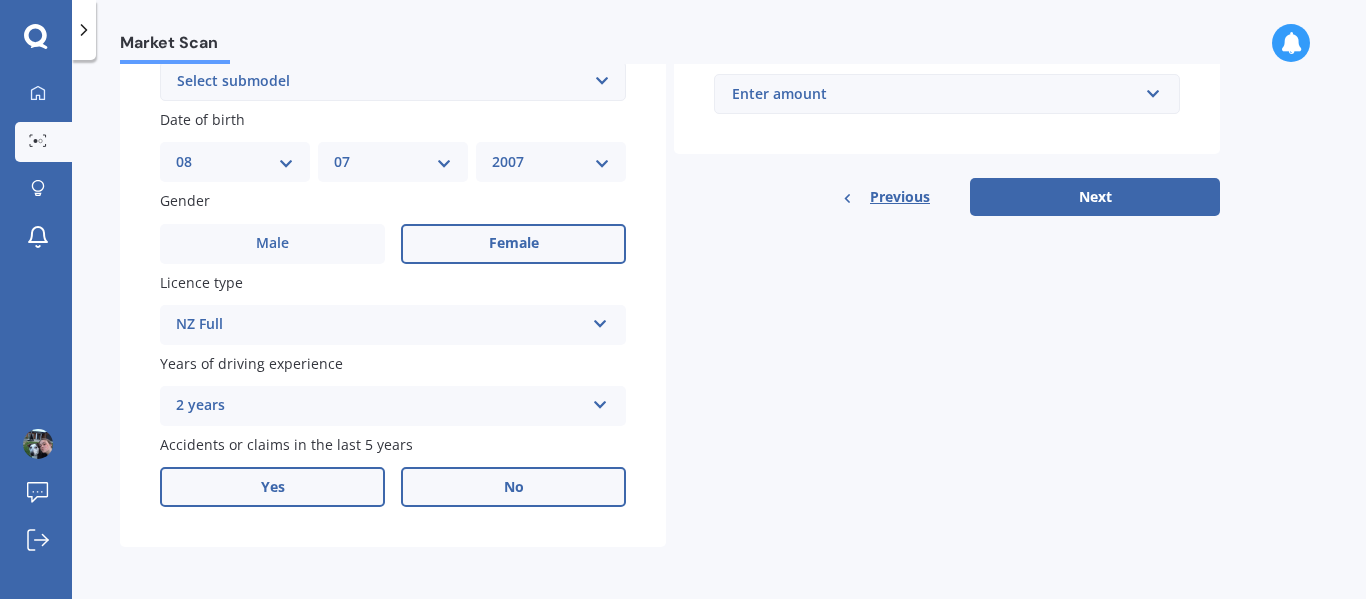 click on "Yes" at bounding box center (272, 244) 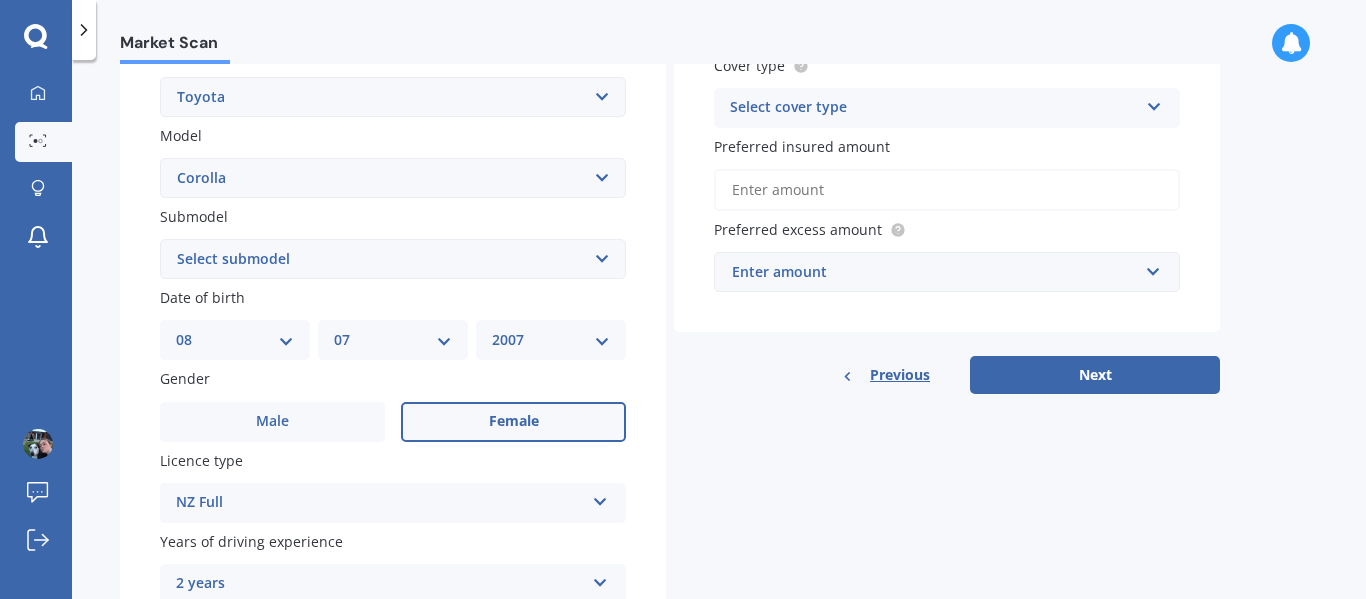 scroll, scrollTop: 795, scrollLeft: 0, axis: vertical 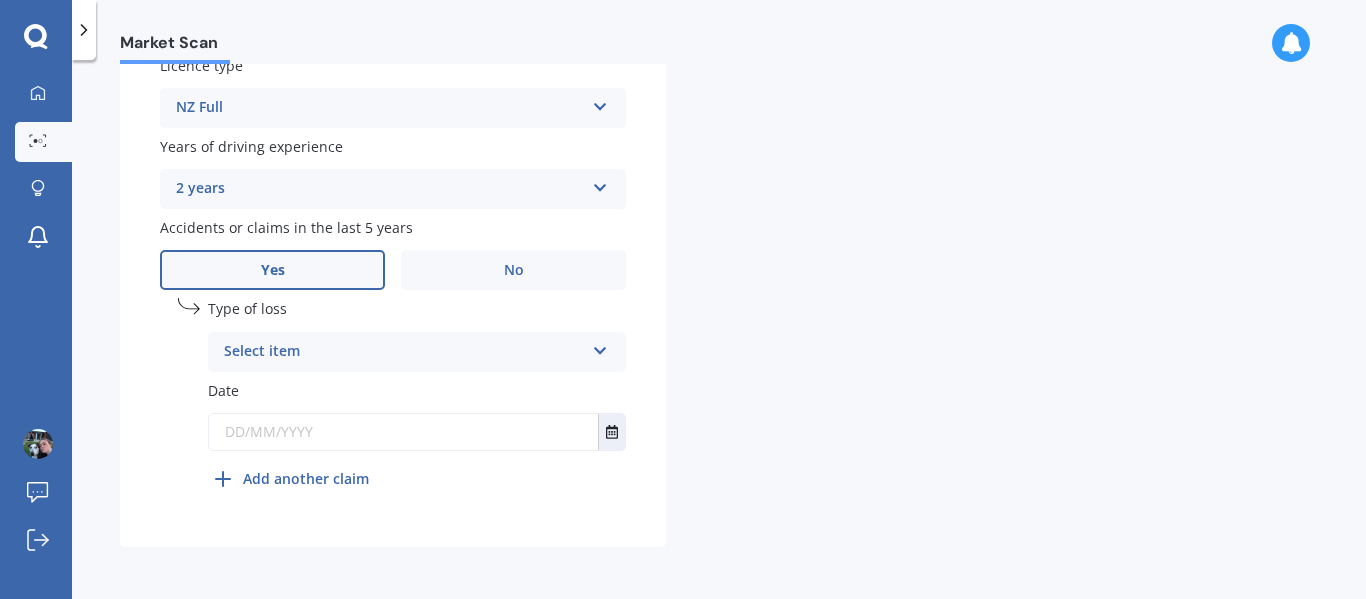 click on "Select item" at bounding box center (404, 352) 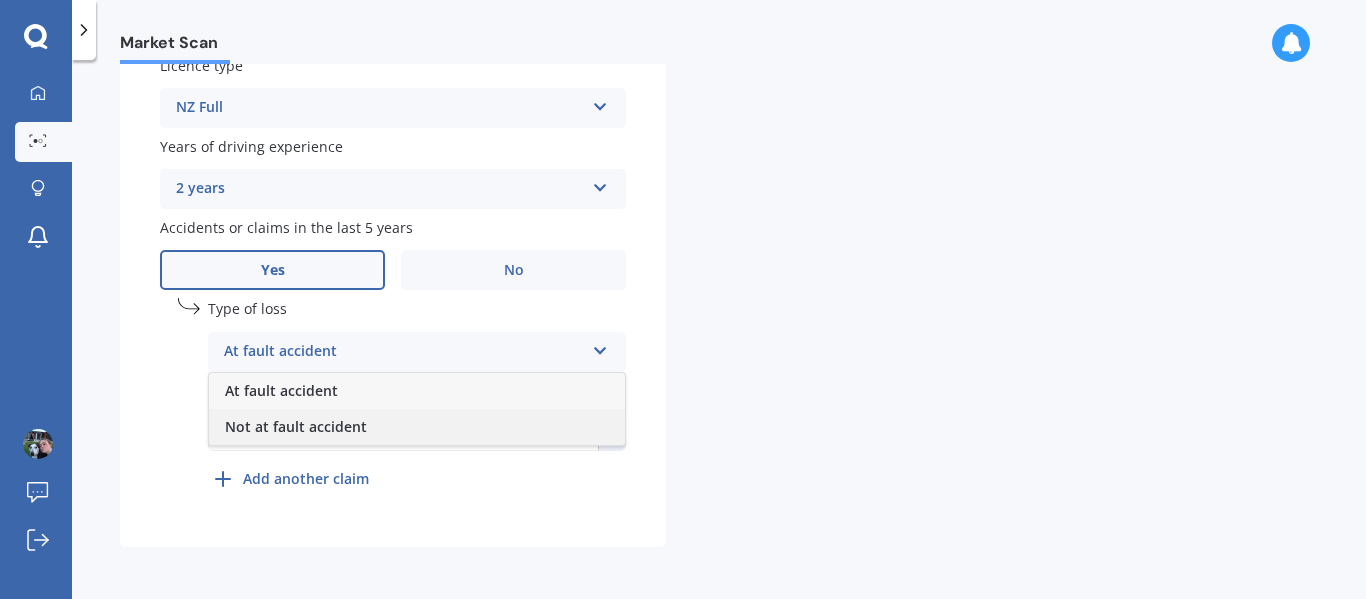 click on "Not at fault accident" at bounding box center [281, 390] 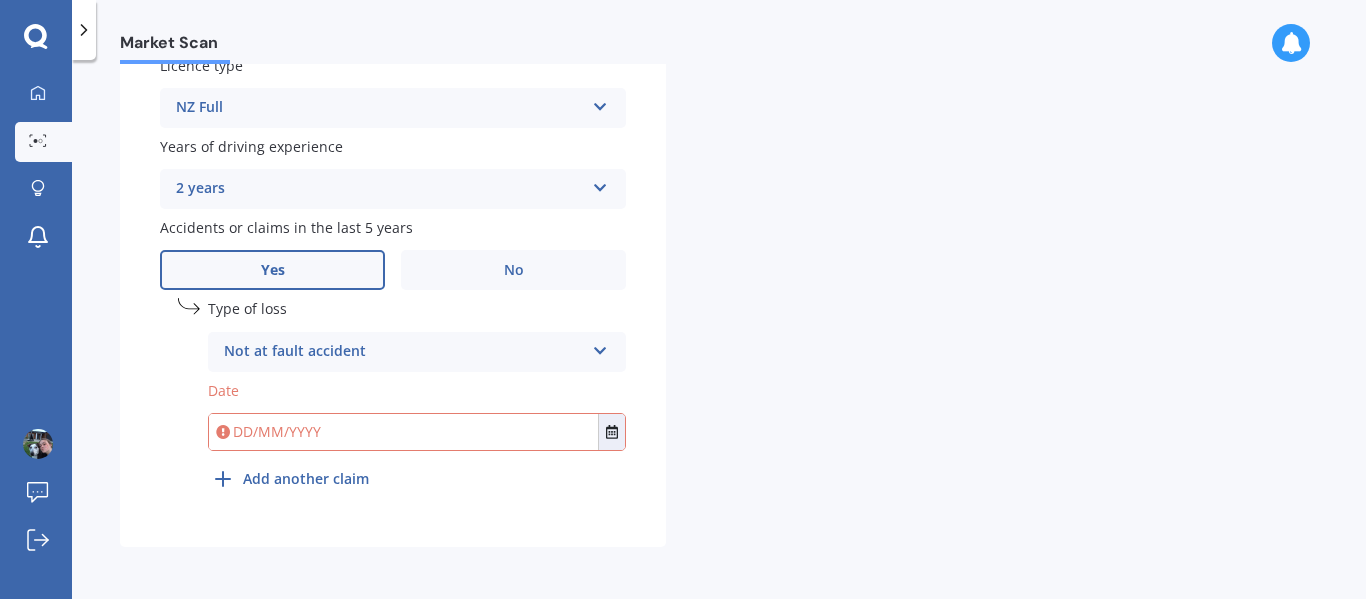 click at bounding box center (403, 432) 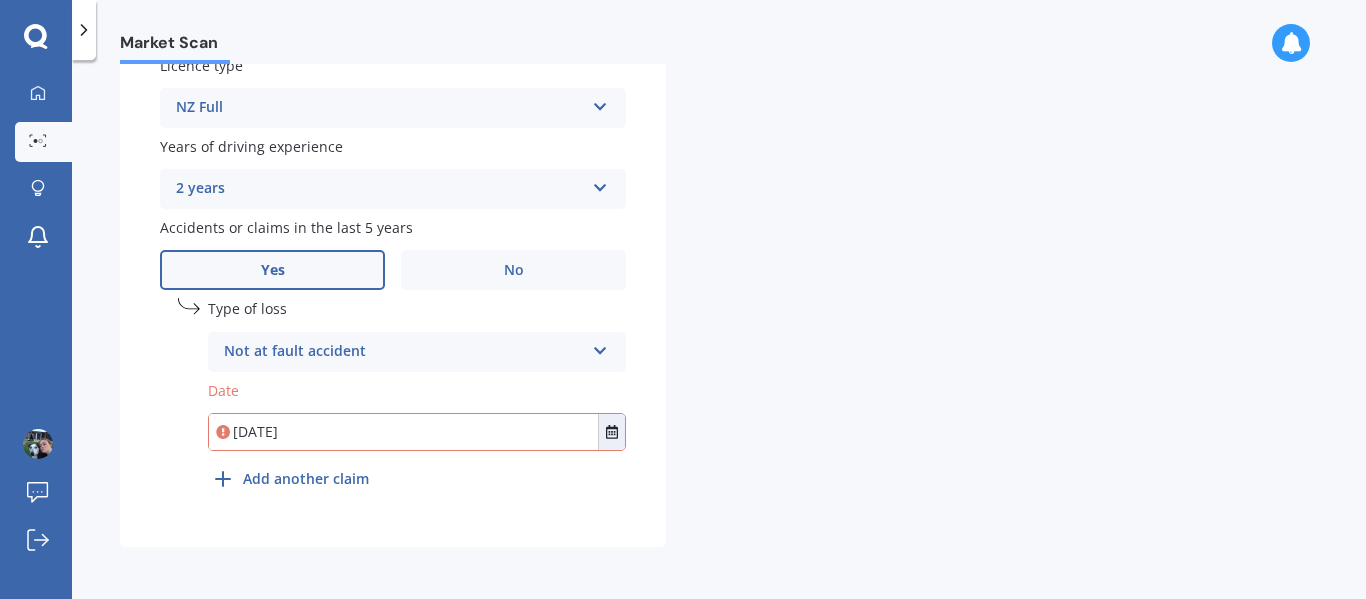 type on "[DATE]" 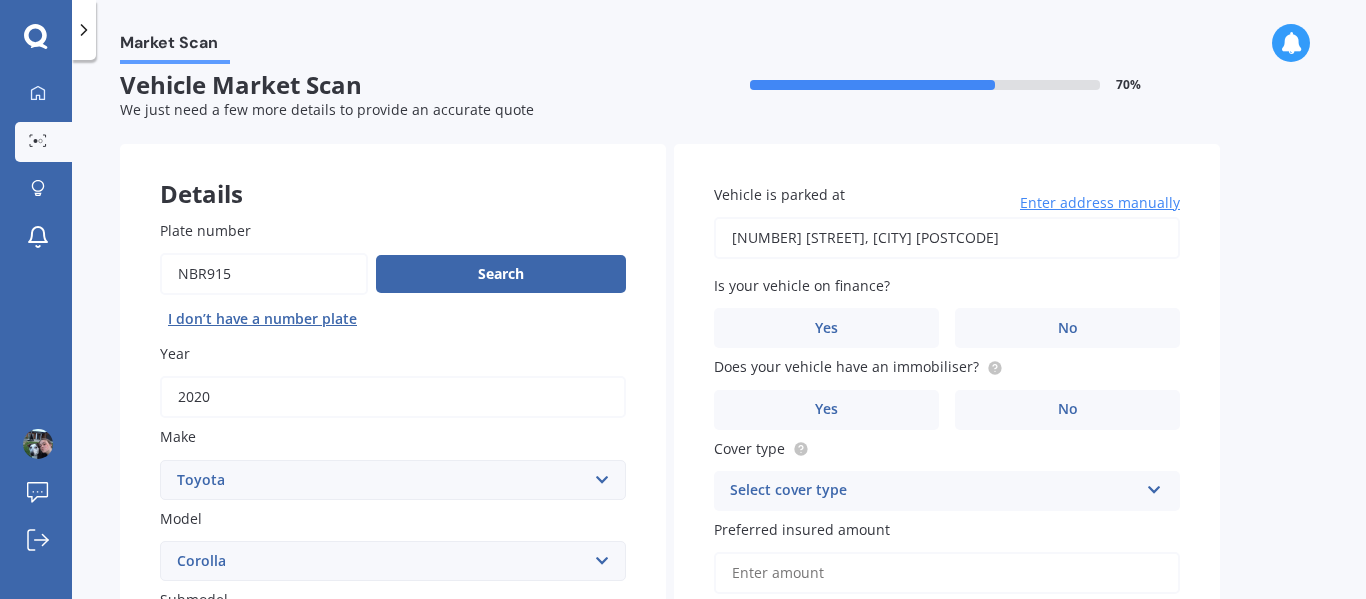 scroll, scrollTop: 1, scrollLeft: 0, axis: vertical 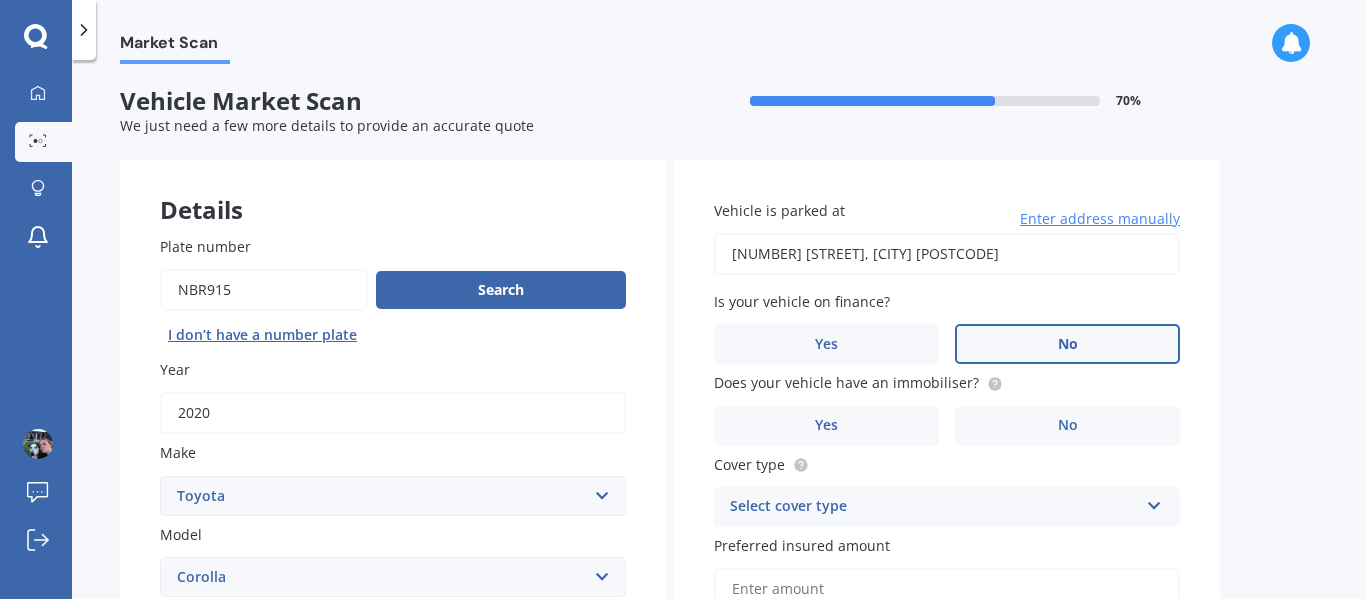 click on "No" at bounding box center (513, 821) 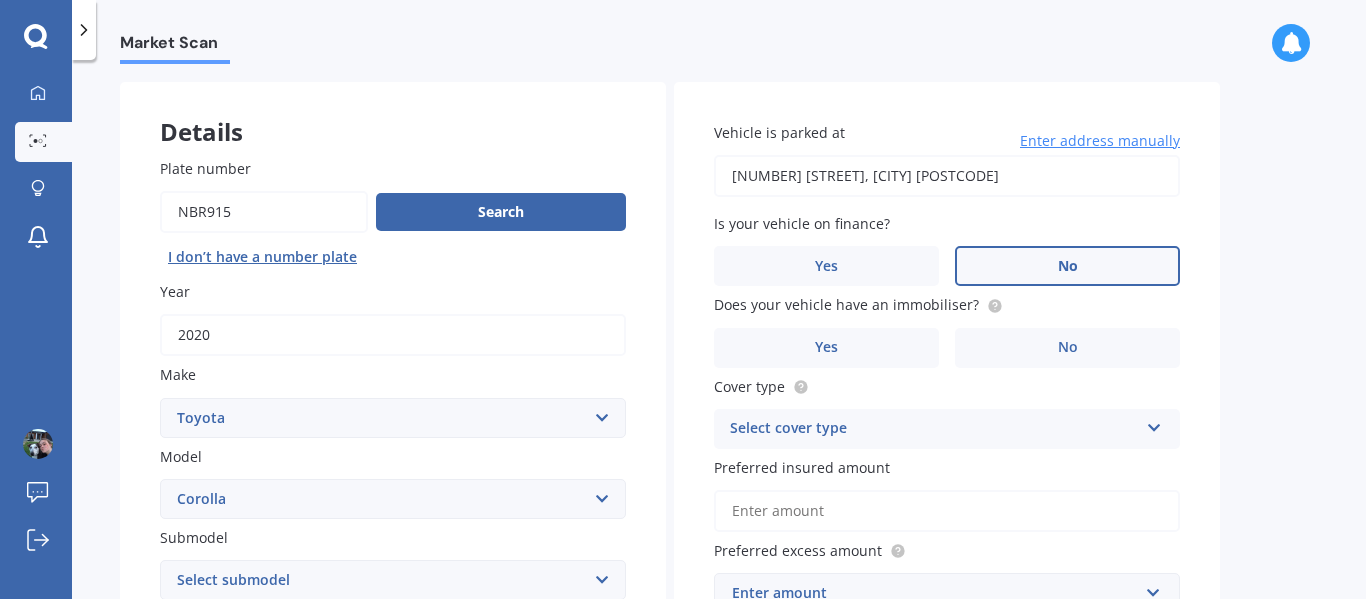 click on "No" at bounding box center [513, 743] 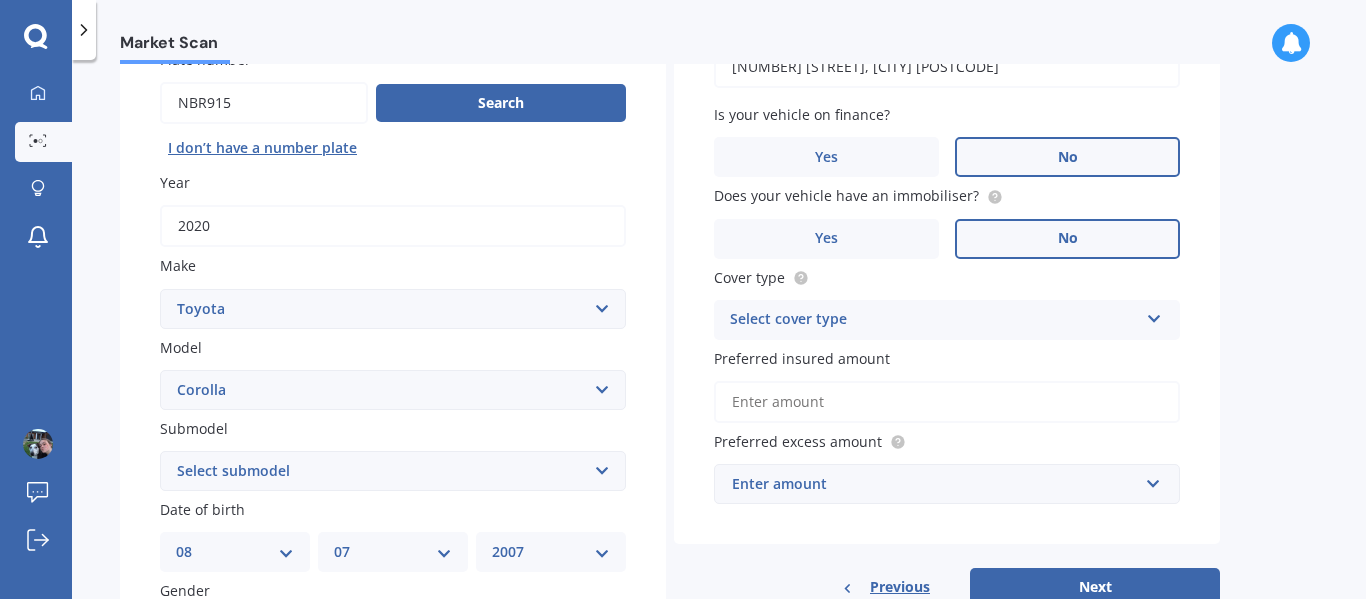 scroll, scrollTop: 191, scrollLeft: 0, axis: vertical 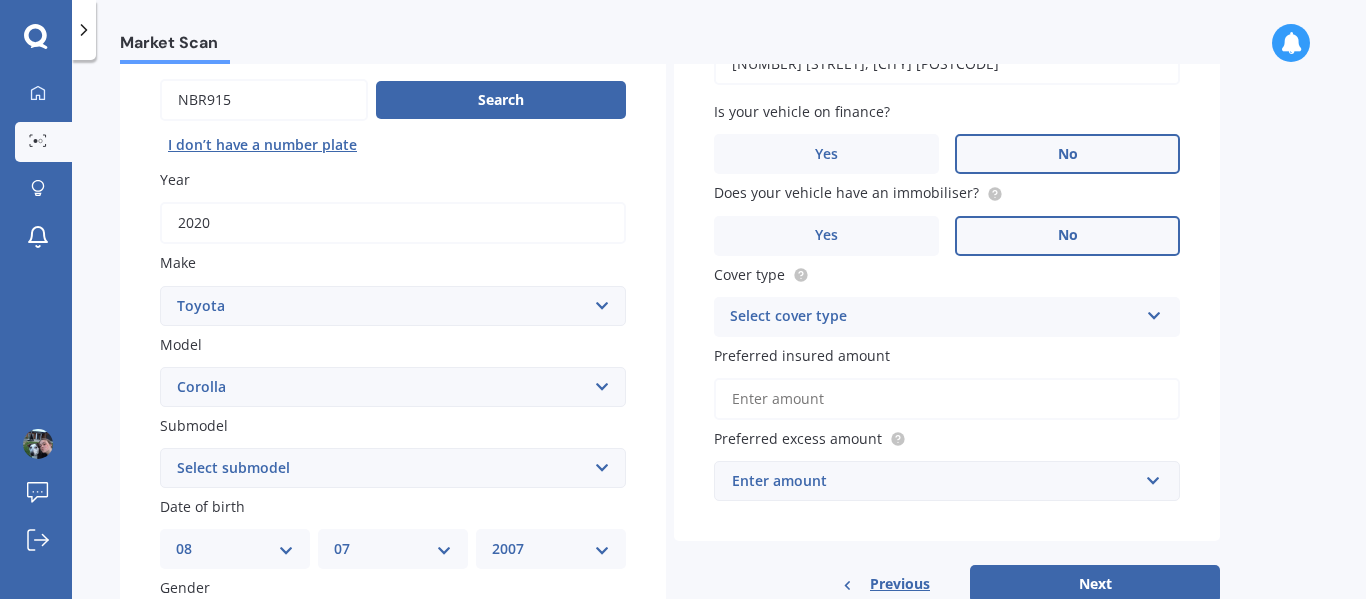 click on "Select cover type" at bounding box center [934, 317] 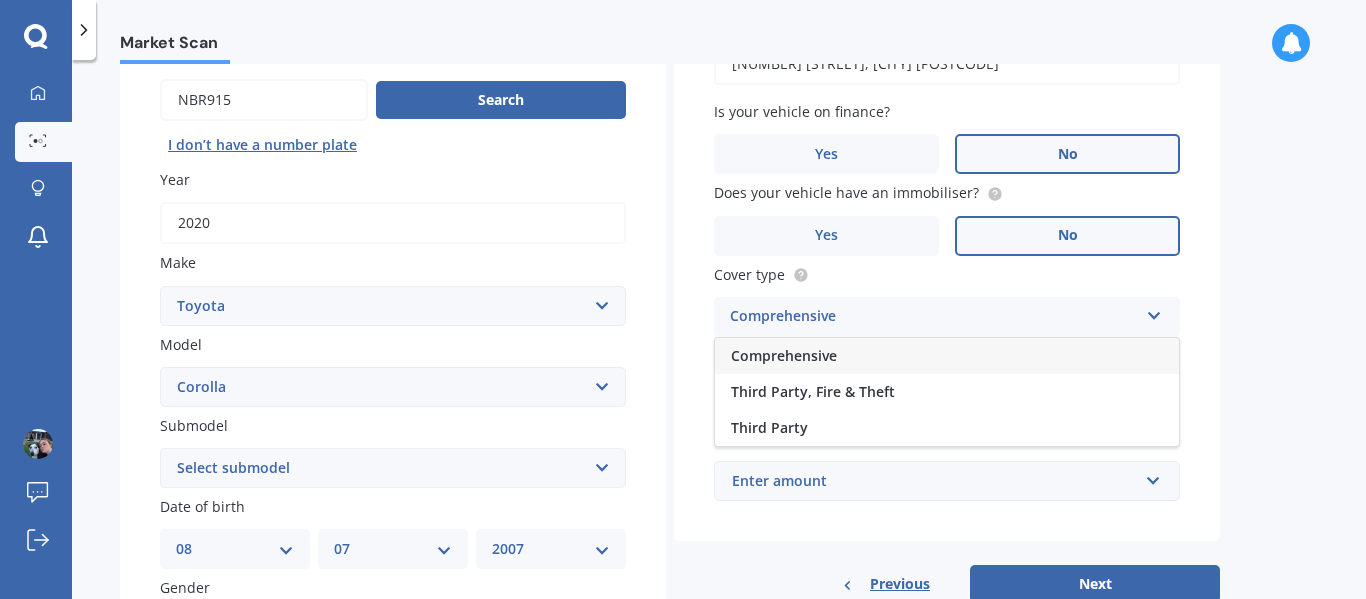 click on "Comprehensive" at bounding box center [947, 356] 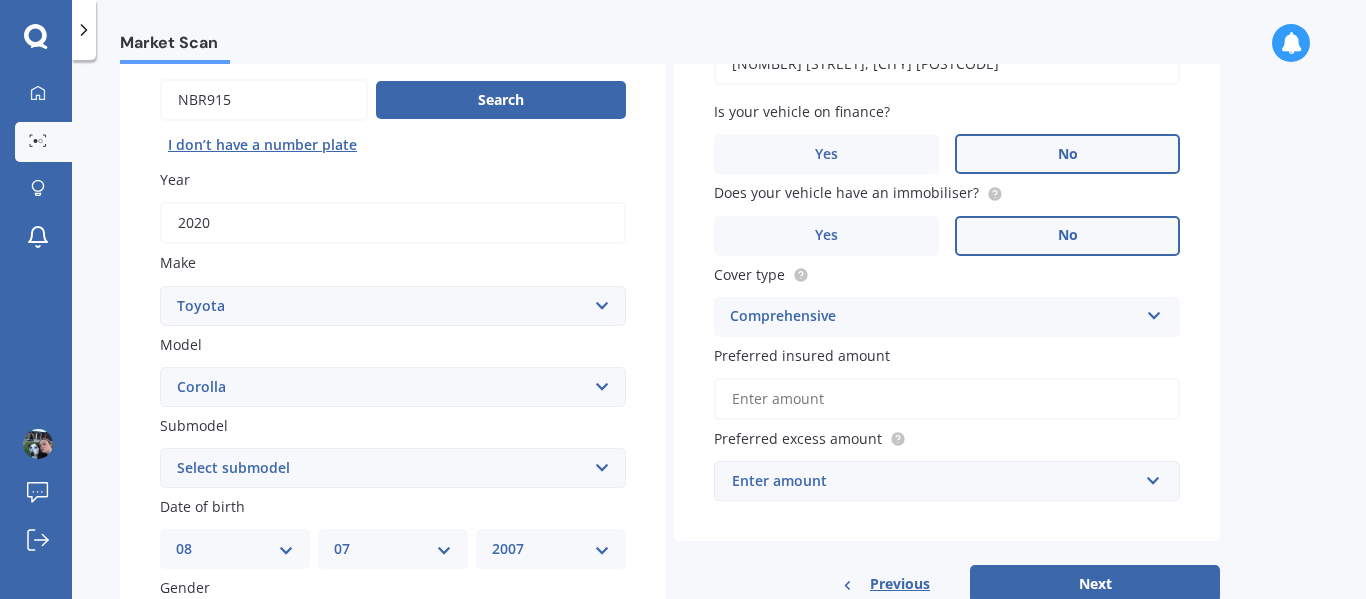 click on "Preferred insured amount" at bounding box center (947, 399) 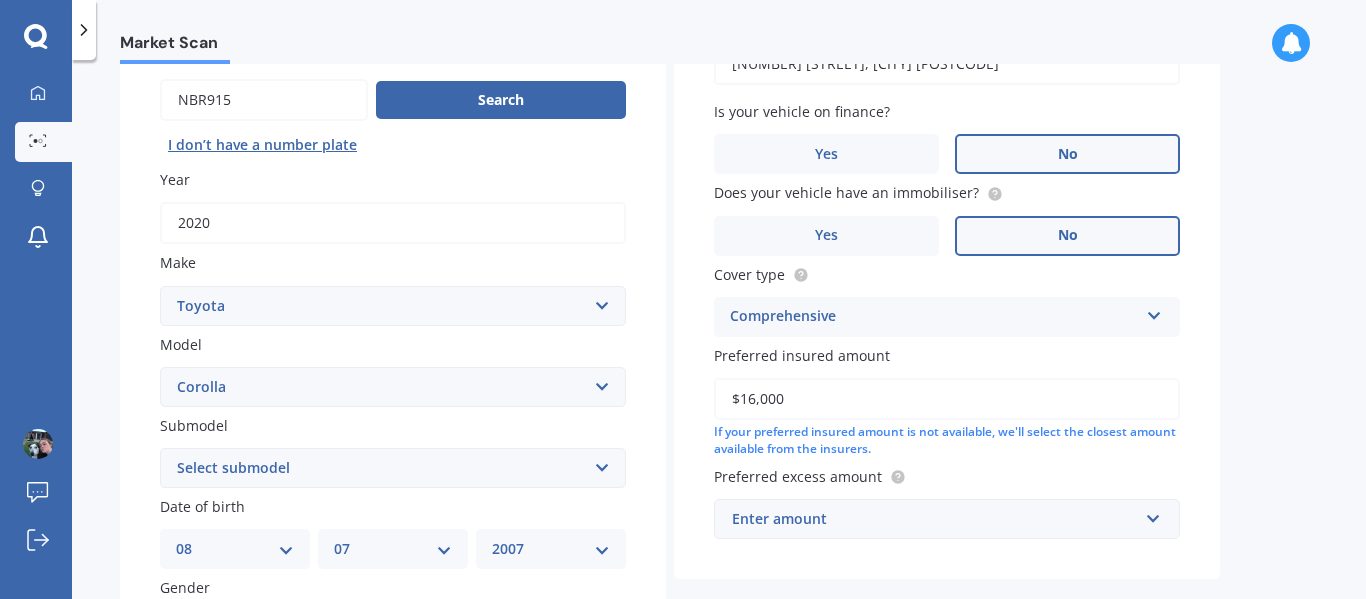 type on "$16,000" 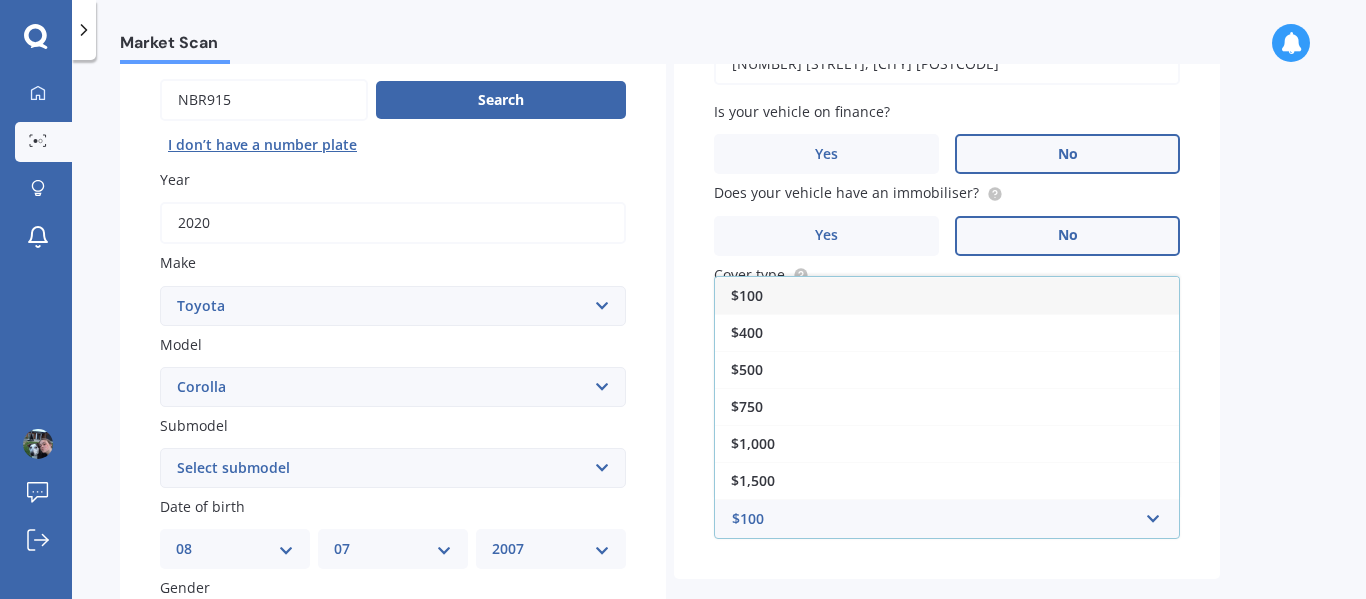 click on "Market Scan Vehicle Market Scan 70 % We just need a few more details to provide an accurate quote Details Plate number Search I don’t have a number plate Year 2020 Make Select make AC ALFA ROMEO ASTON MARTIN AUDI AUSTIN BEDFORD Bentley BMW BYD CADILLAC CAN-AM CHERY CHEVROLET CHRYSLER Citroen CRUISEAIR CUPRA DAEWOO DAIHATSU DAIMLER DAMON DIAHATSU DODGE EXOCET FACTORY FIVE FERRARI FIAT Fiord FLEETWOOD FORD FOTON FRASER GEELY GENESIS GEORGIE BOY GMC GREAT WALL GWM HAVAL HILLMAN HINO HOLDEN HOLIDAY RAMBLER HONDA HUMMER HYUNDAI INFINITI ISUZU IVECO JAC JAECOO JAGUAR JEEP KGM KIA LADA LAMBORGHINI LANCIA LANDROVER LDV LEXUS LINCOLN LOTUS LUNAR M.G M.G. MAHINDRA MASERATI MAZDA MCLAREN MERCEDES AMG Mercedes Benz MERCEDES-AMG MERCURY MINI MITSUBISHI MORGAN MORRIS NEWMAR NISSAN OMODA OPEL OXFORD PEUGEOT Plymouth Polestar PONTIAC PORSCHE PROTON RAM Range Rover Rayne RENAULT ROLLS ROYCE ROVER SAAB SATURN SEAT SHELBY SKODA SMART SSANGYONG SUBARU SUZUKI TATA TESLA TIFFIN Toyota TRIUMPH TVR Vauxhall VOLKSWAGEN VOLVO ZX 86" at bounding box center (719, 333) 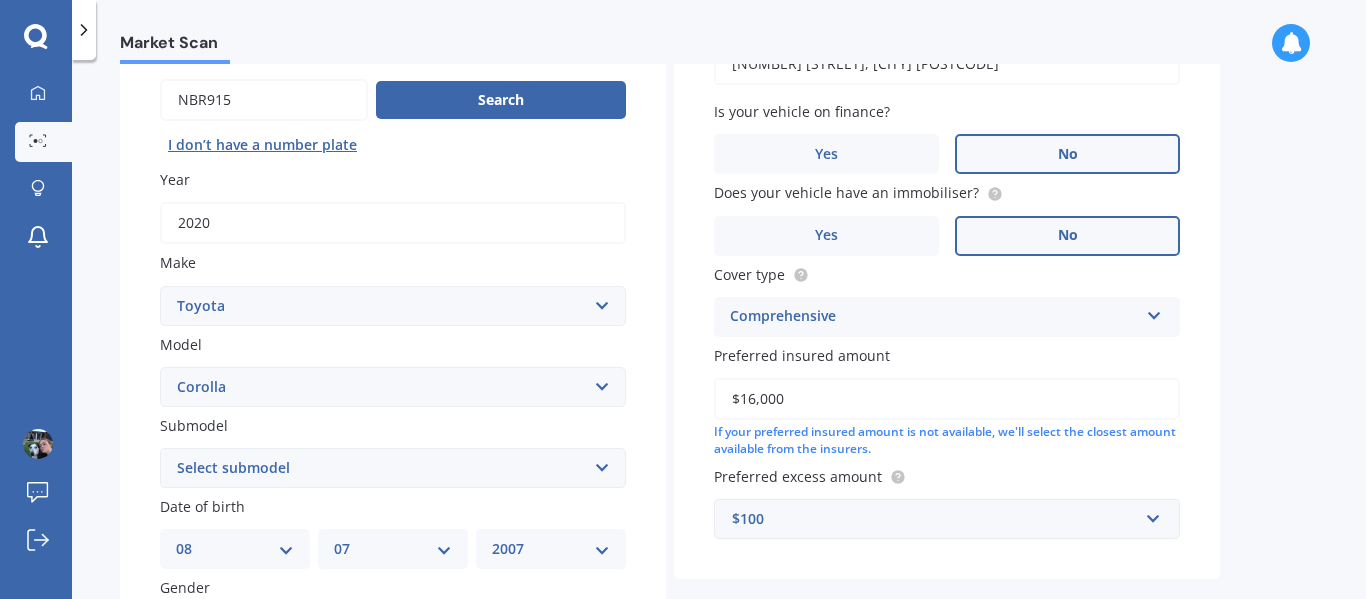 click on "$100" at bounding box center [935, 519] 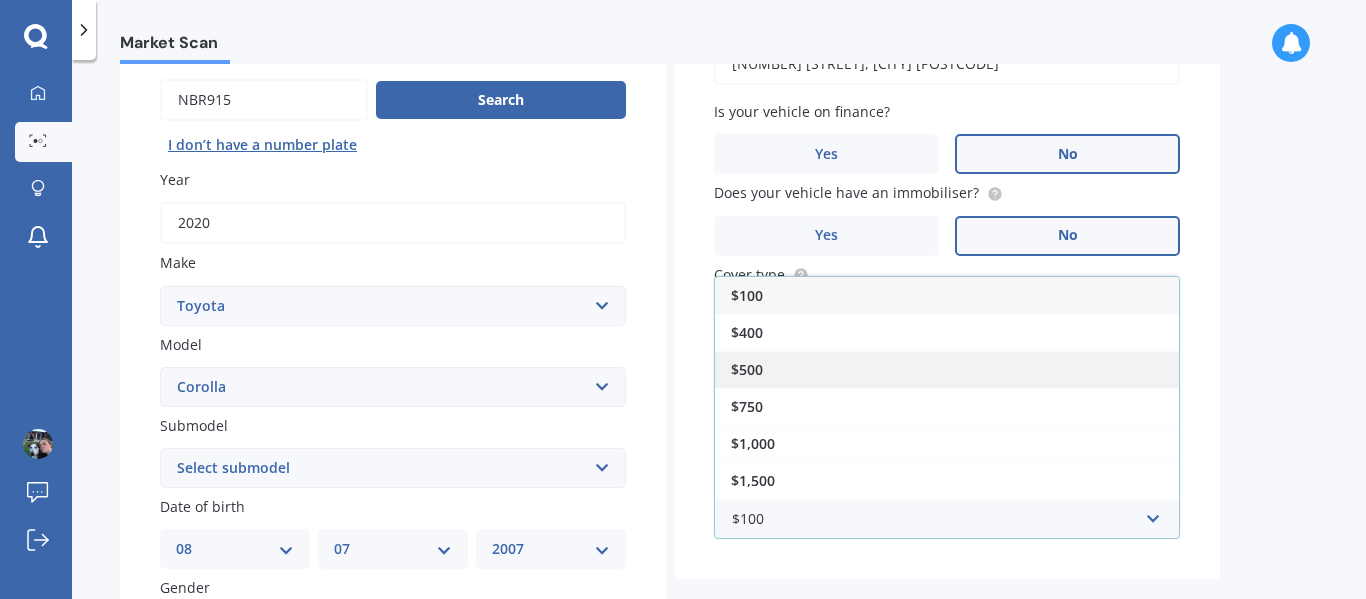 click on "$500" at bounding box center (947, 369) 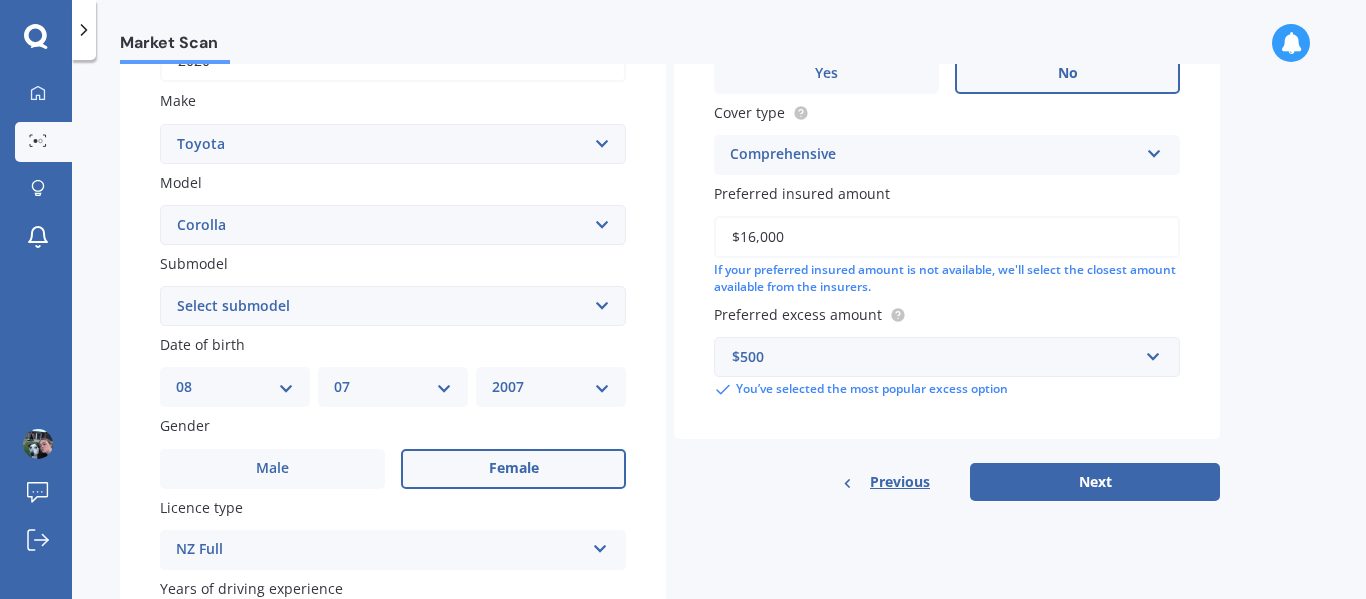 scroll, scrollTop: 354, scrollLeft: 0, axis: vertical 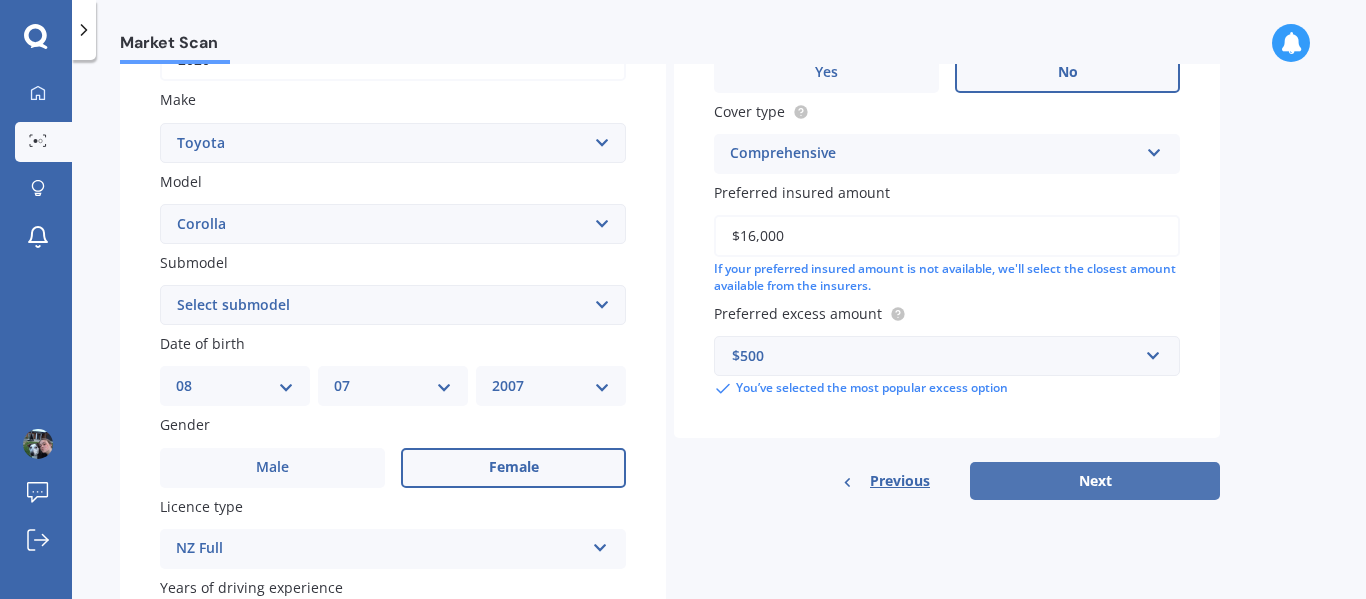 click on "Next" at bounding box center (1095, 481) 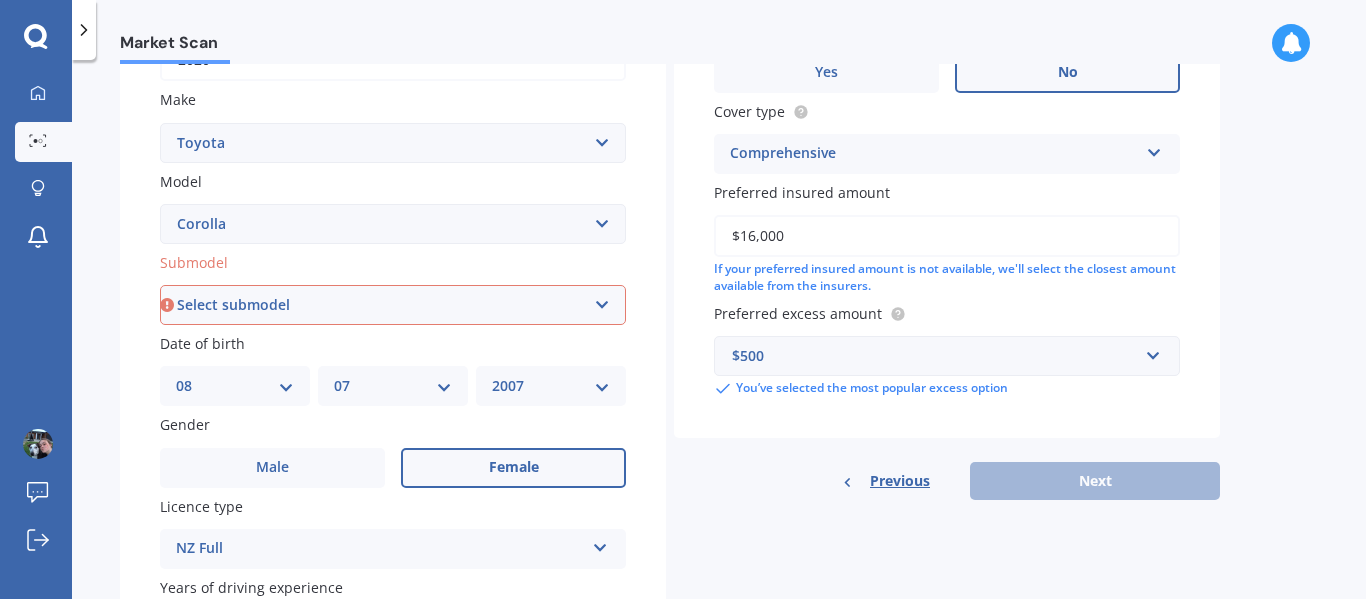 click on "Select submodel (All other) Axio Diesel Fielder 2WD Fielder 4WD FXGT GL GLX 1.8 GLX Sedan GS GTI GTI Sports GX 1.6 GX 1.8 GX CVT Hatch GX Sedan GX Wagon auto GX Wagon manual Hatch Hybrid Hybrid Levin 1.6 Levin SX Hatch Levin ZR Hatch Runx SE 1.5 Sportivo Non Turbo 1.8 Litre Sportivo Turbo 1.8 Litre Sprinter Sprinter GT Touring 4WD wagon Touring S/W Touring Wagon Hybrid TS 1.8 Van XL ZR Sedan" at bounding box center [393, 305] 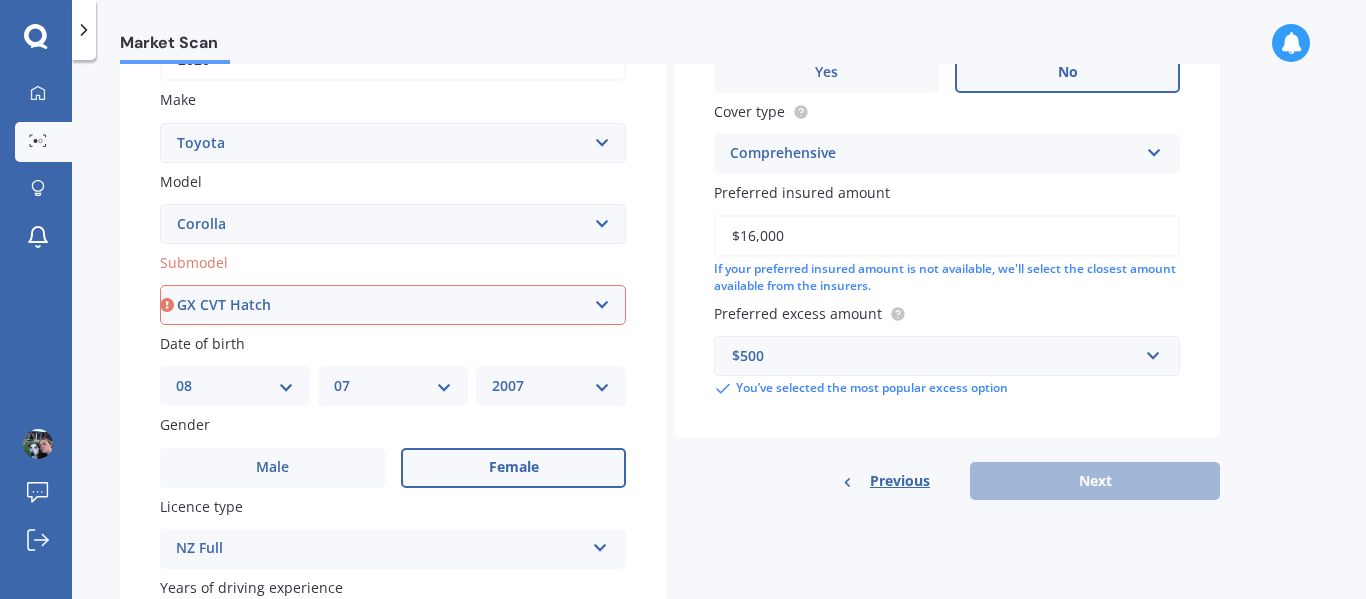 click on "Select submodel (All other) Axio Diesel Fielder 2WD Fielder 4WD FXGT GL GLX 1.8 GLX Sedan GS GTI GTI Sports GX 1.6 GX 1.8 GX CVT Hatch GX Sedan GX Wagon auto GX Wagon manual Hatch Hybrid Hybrid Levin 1.6 Levin SX Hatch Levin ZR Hatch Runx SE 1.5 Sportivo Non Turbo 1.8 Litre Sportivo Turbo 1.8 Litre Sprinter Sprinter GT Touring 4WD wagon Touring S/W Touring Wagon Hybrid TS 1.8 Van XL ZR Sedan" at bounding box center (393, 305) 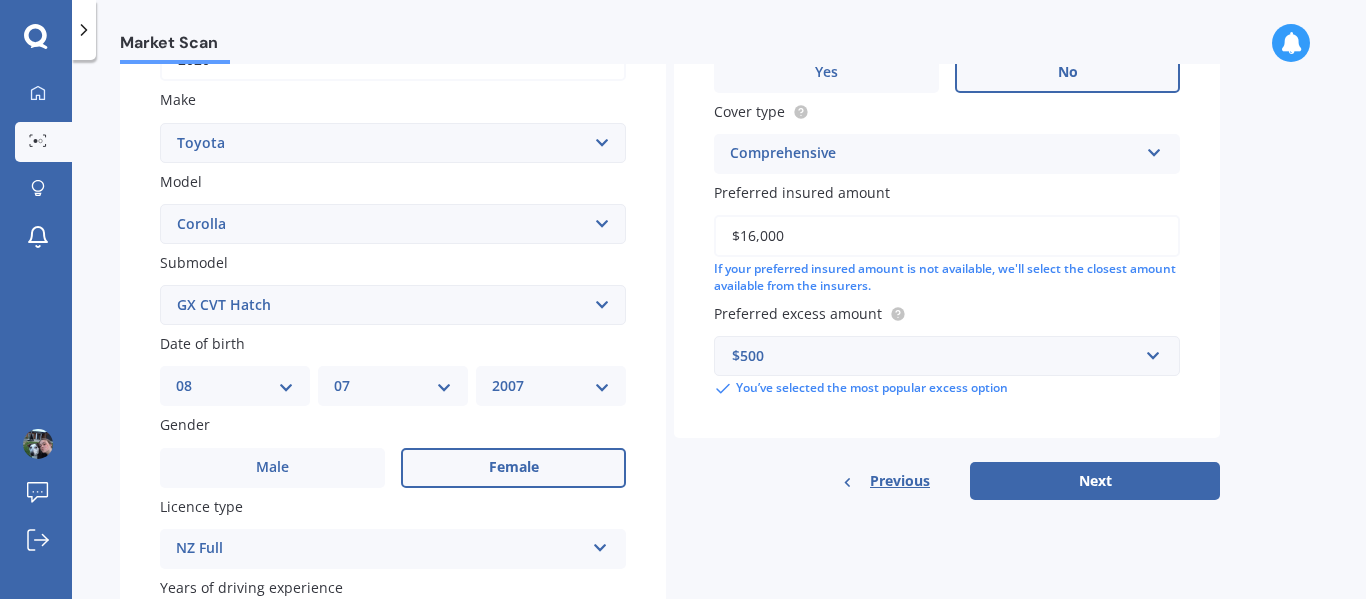 click on "Select submodel (All other) Axio Diesel Fielder 2WD Fielder 4WD FXGT GL GLX 1.8 GLX Sedan GS GTI GTI Sports GX 1.6 GX 1.8 GX CVT Hatch GX Sedan GX Wagon auto GX Wagon manual Hatch Hybrid Hybrid Levin 1.6 Levin SX Hatch Levin ZR Hatch Runx SE 1.5 Sportivo Non Turbo 1.8 Litre Sportivo Turbo 1.8 Litre Sprinter Sprinter GT Touring 4WD wagon Touring S/W Touring Wagon Hybrid TS 1.8 Van XL ZR Sedan" at bounding box center (393, 305) 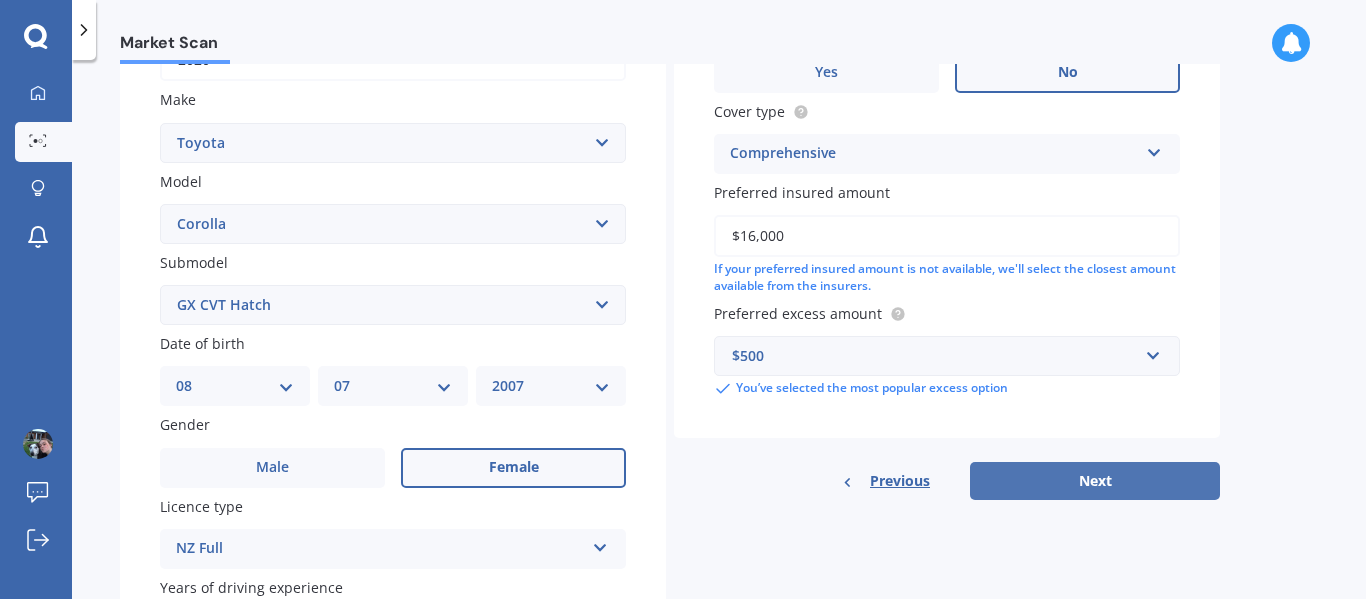 click on "Next" at bounding box center (1095, 481) 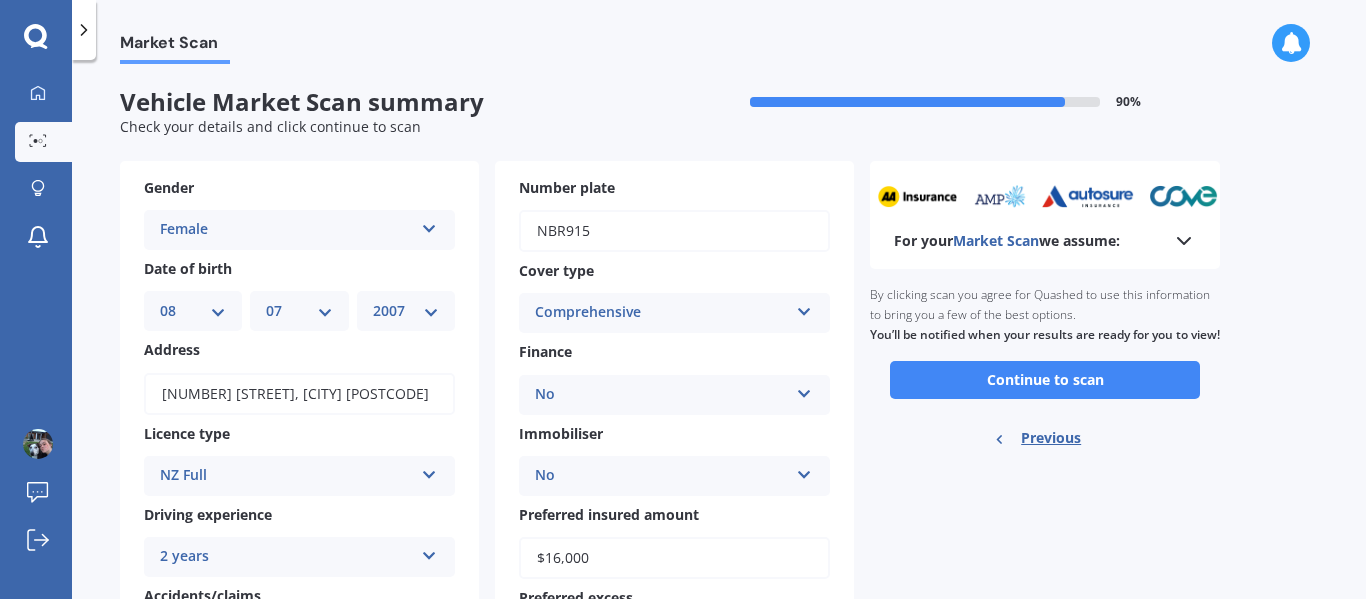 scroll, scrollTop: 163, scrollLeft: 0, axis: vertical 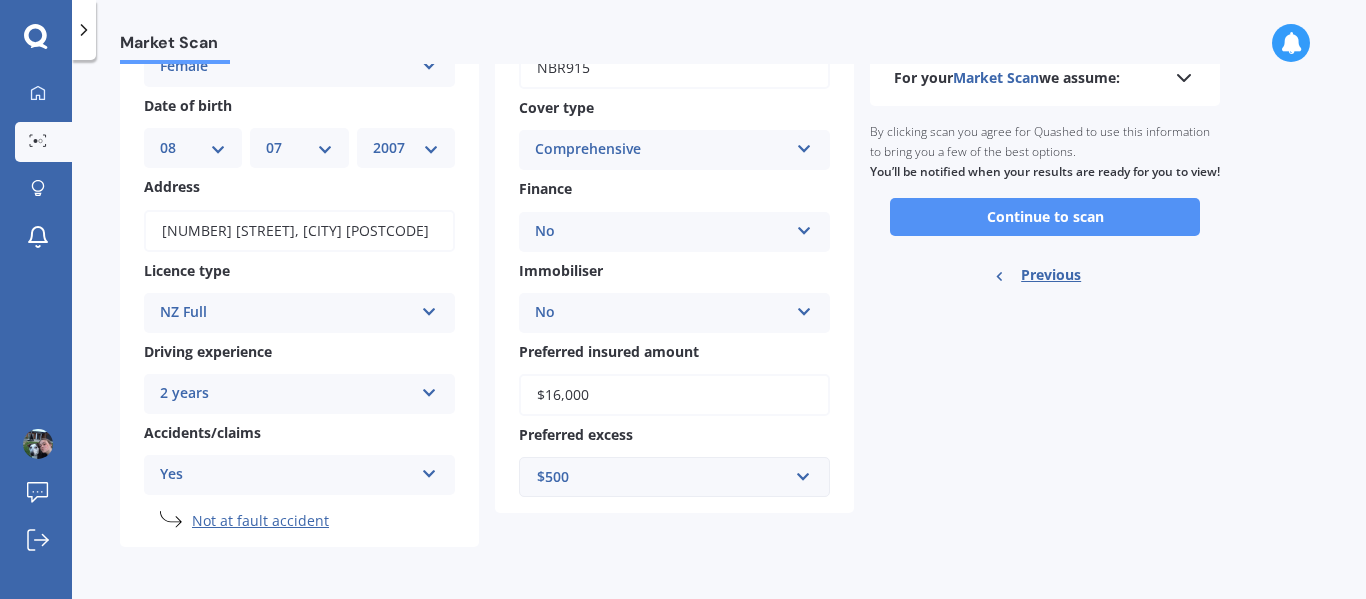 click on "Continue to scan" at bounding box center (1045, 217) 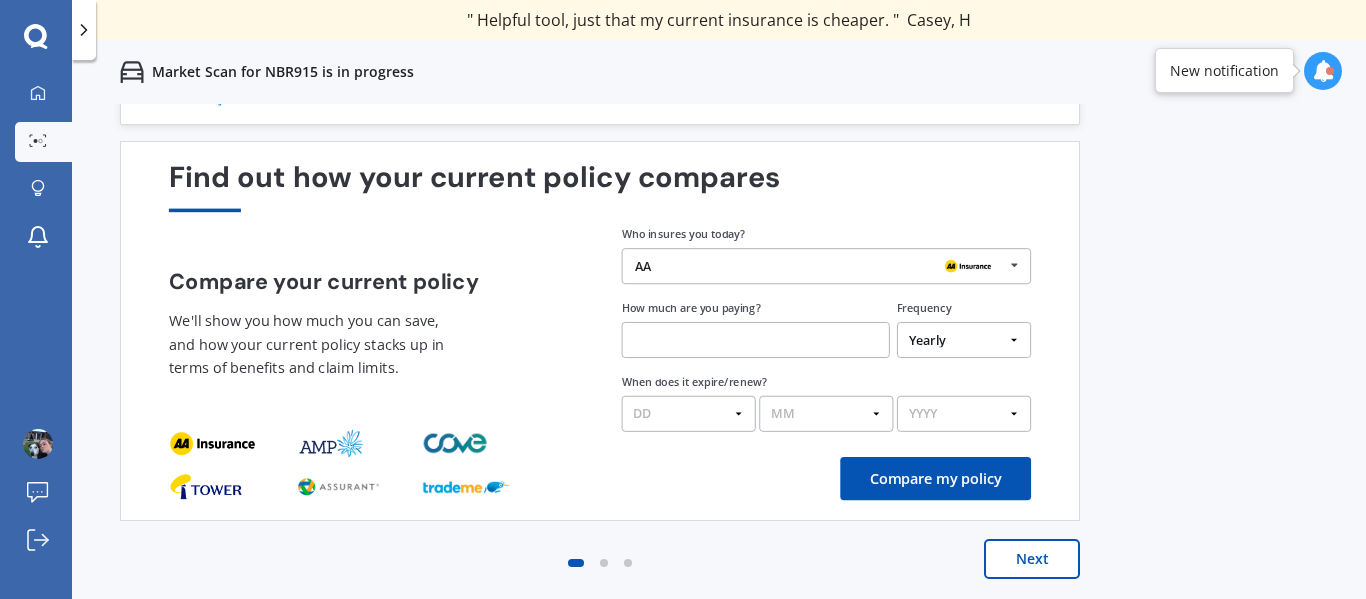scroll, scrollTop: 0, scrollLeft: 0, axis: both 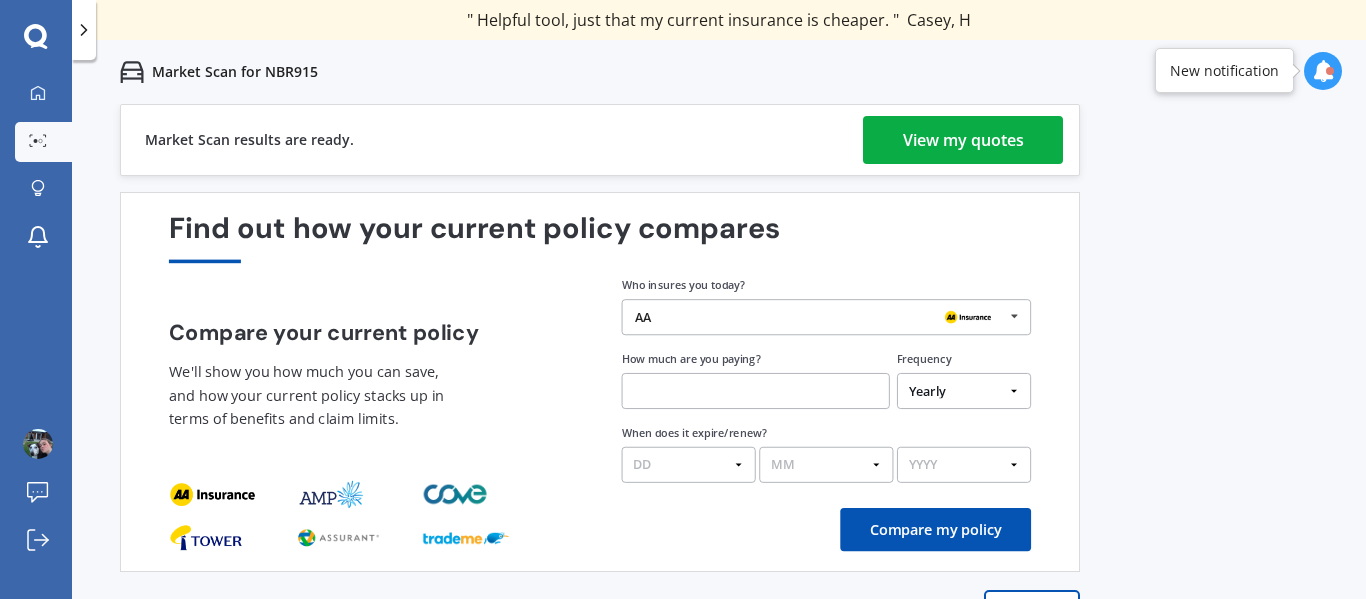 click on "View my quotes" at bounding box center [963, 140] 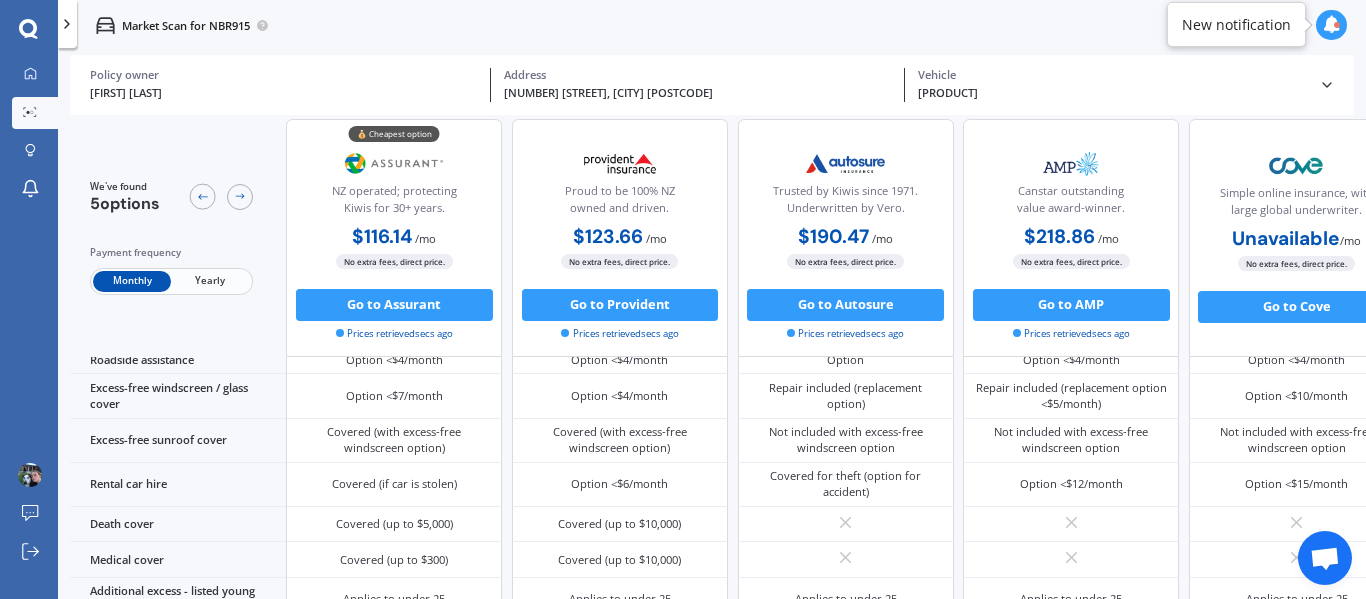 scroll, scrollTop: 718, scrollLeft: 0, axis: vertical 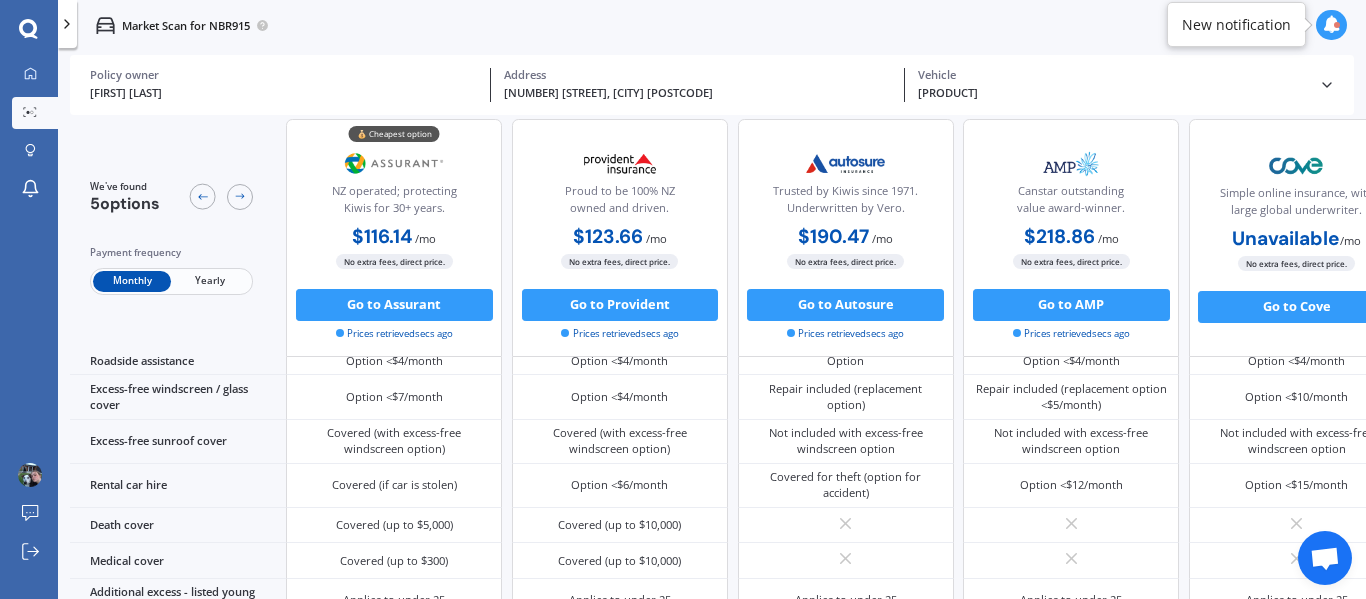 click on "Yearly" at bounding box center (210, 281) 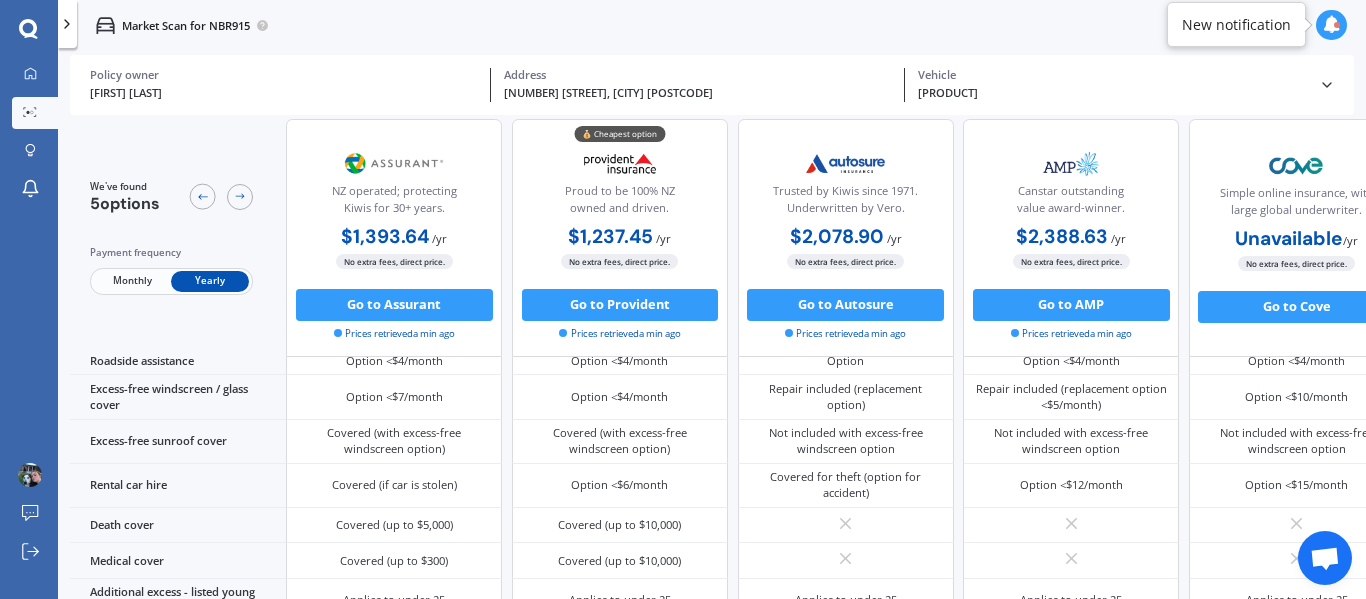 click on "Monthly" at bounding box center (132, 281) 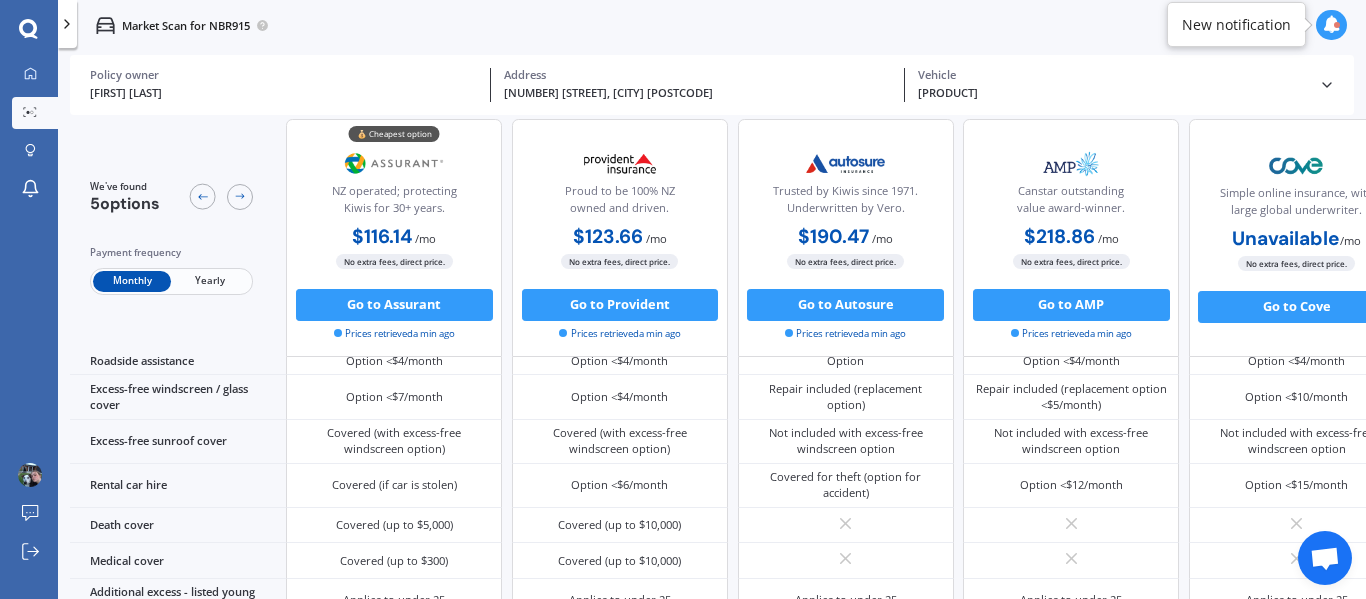 click on "Yearly" at bounding box center [210, 281] 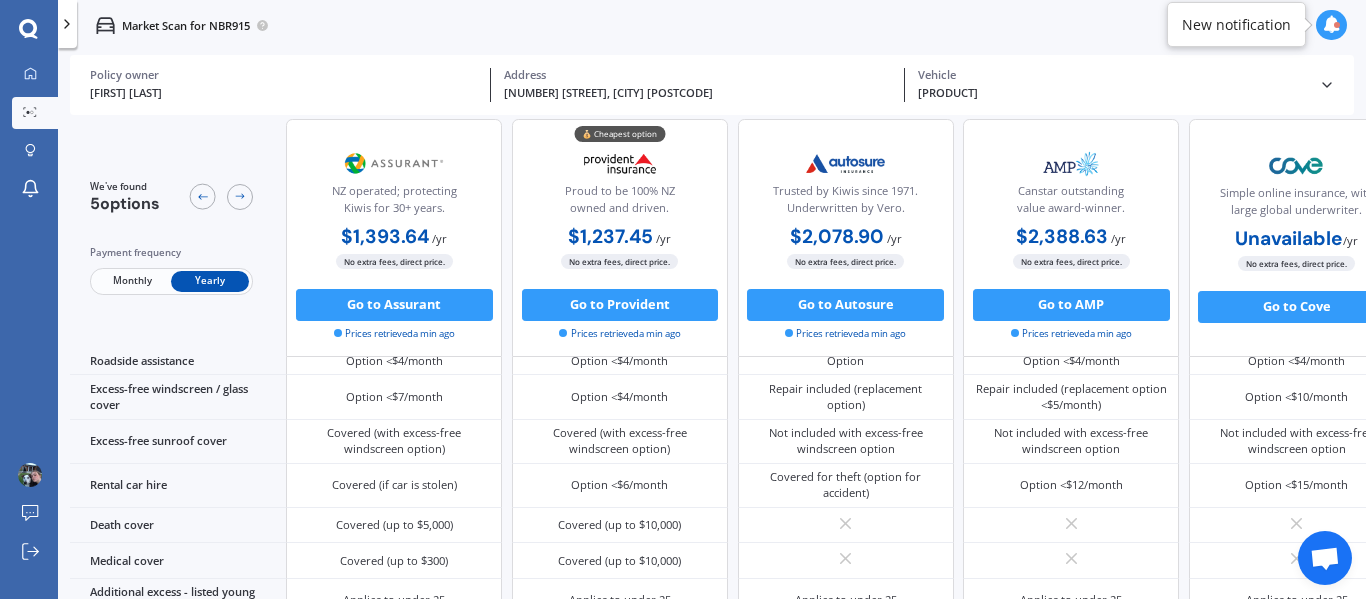 click on "Monthly" at bounding box center [132, 281] 